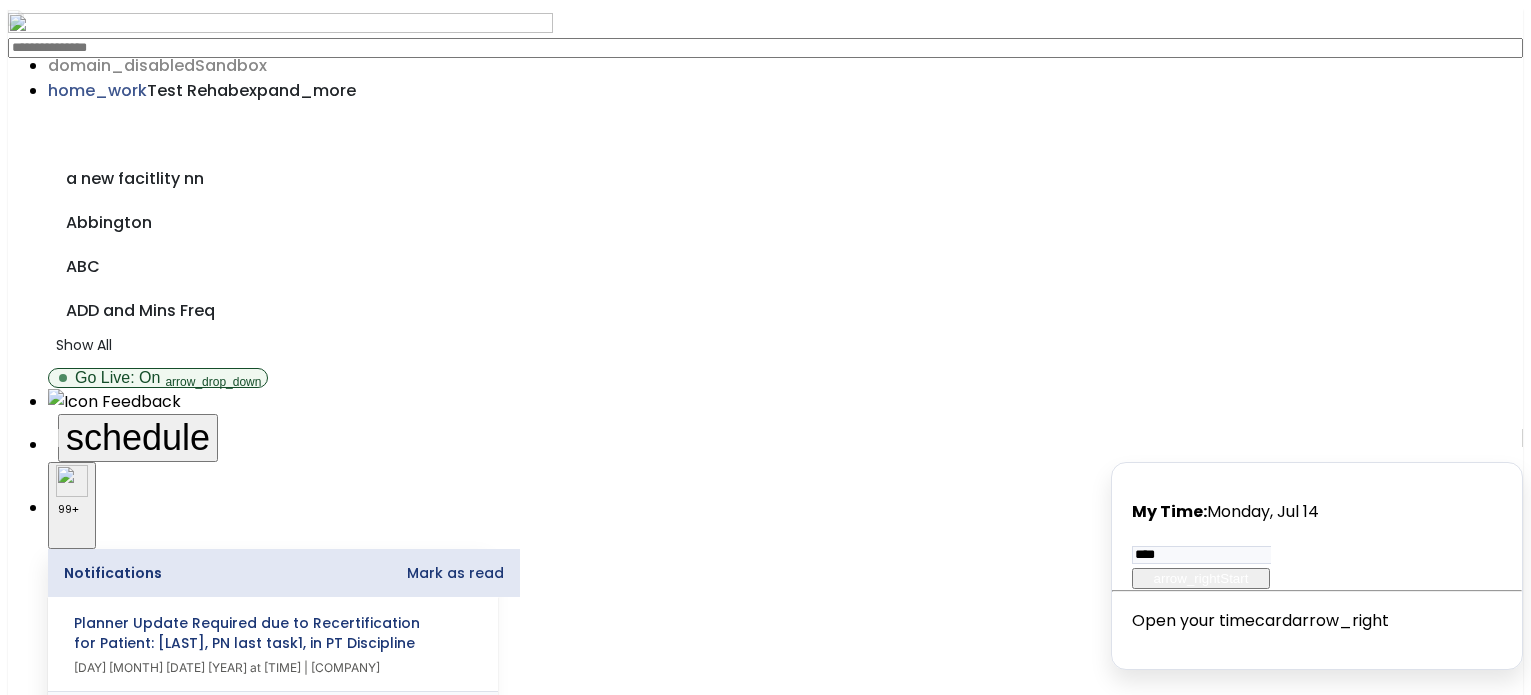 select on "**********" 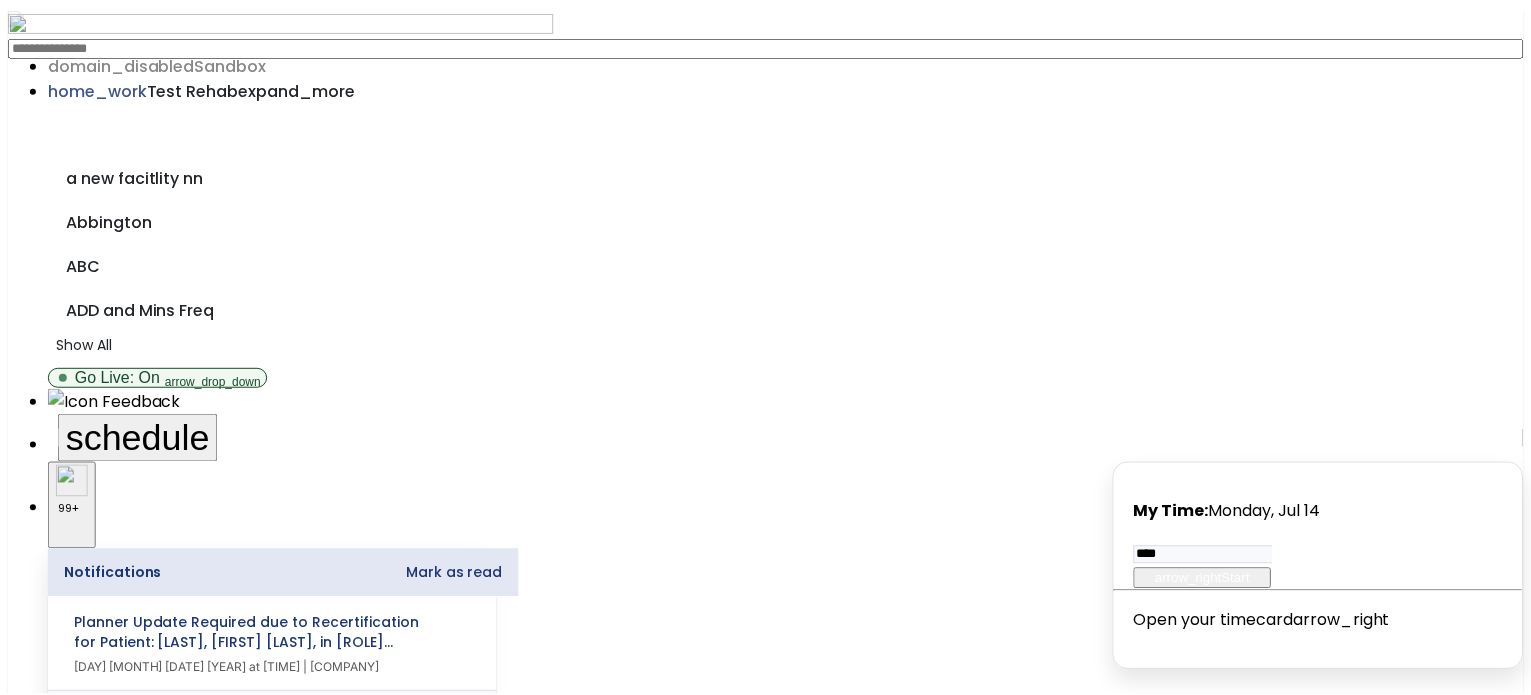 scroll, scrollTop: 0, scrollLeft: 0, axis: both 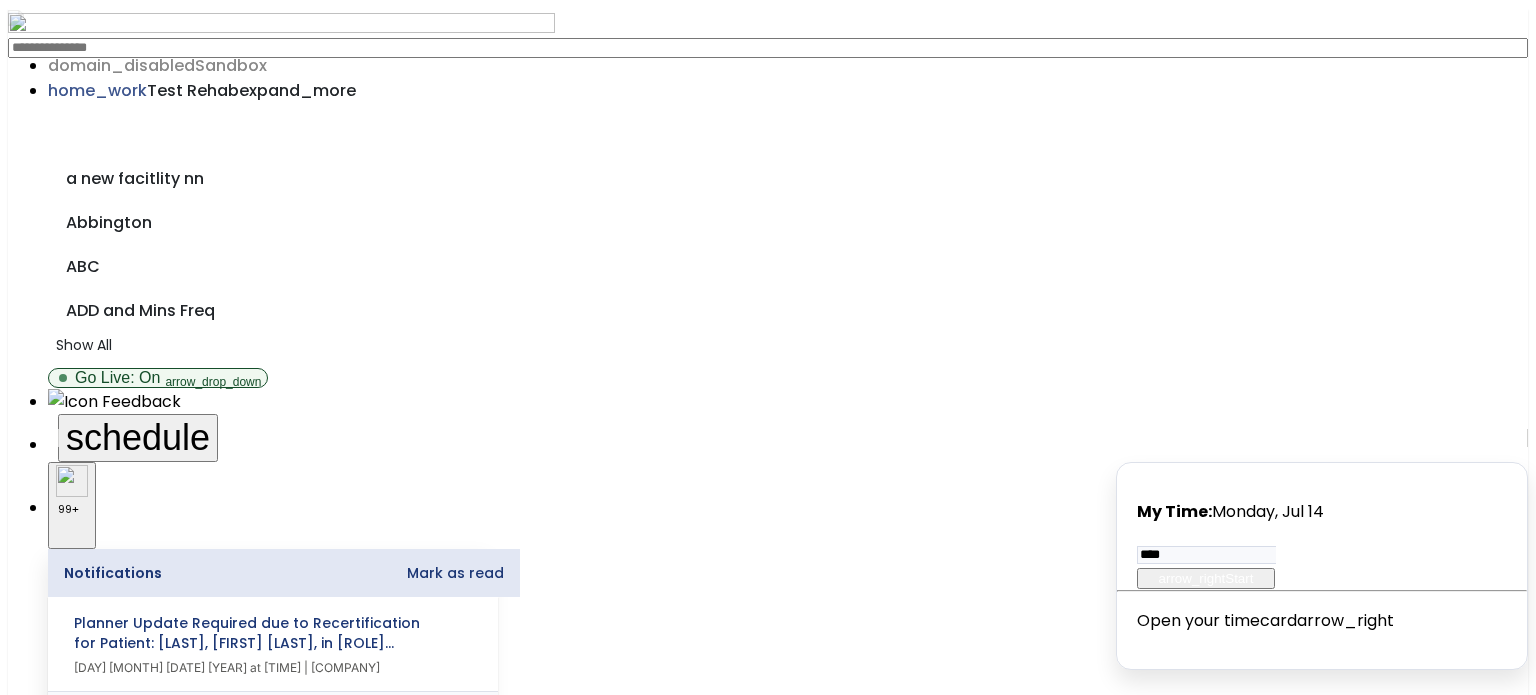 click on "open_in_new" at bounding box center (67, 2383) 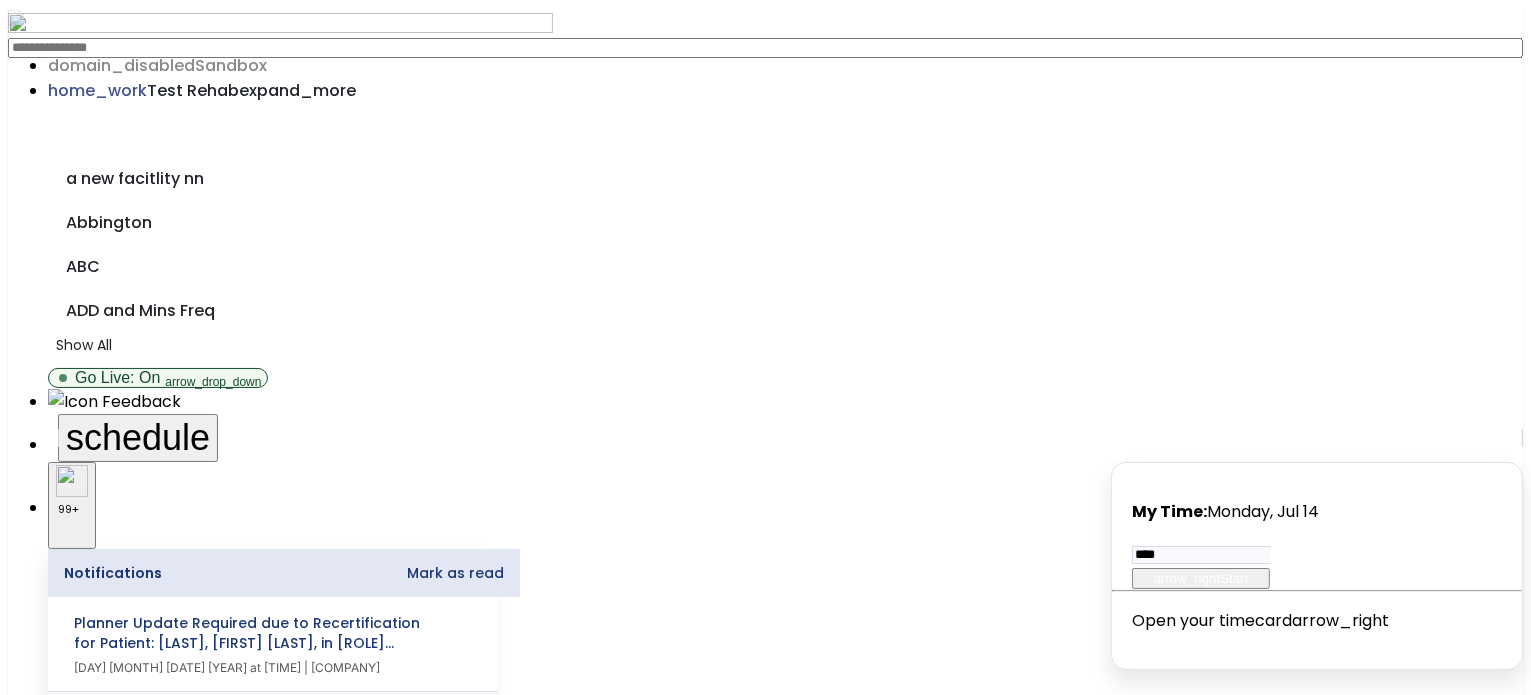 click on "Add a new visit" at bounding box center [61, 3146] 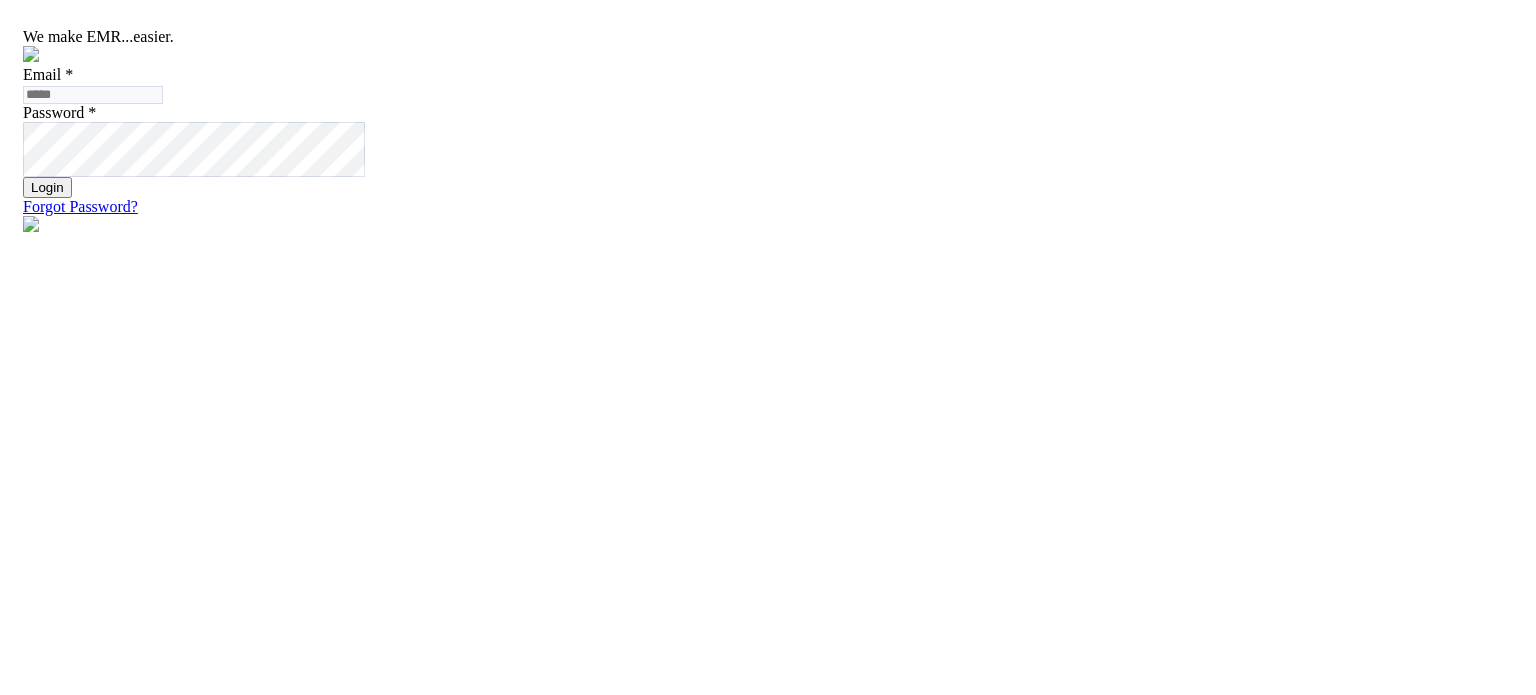 type on "**********" 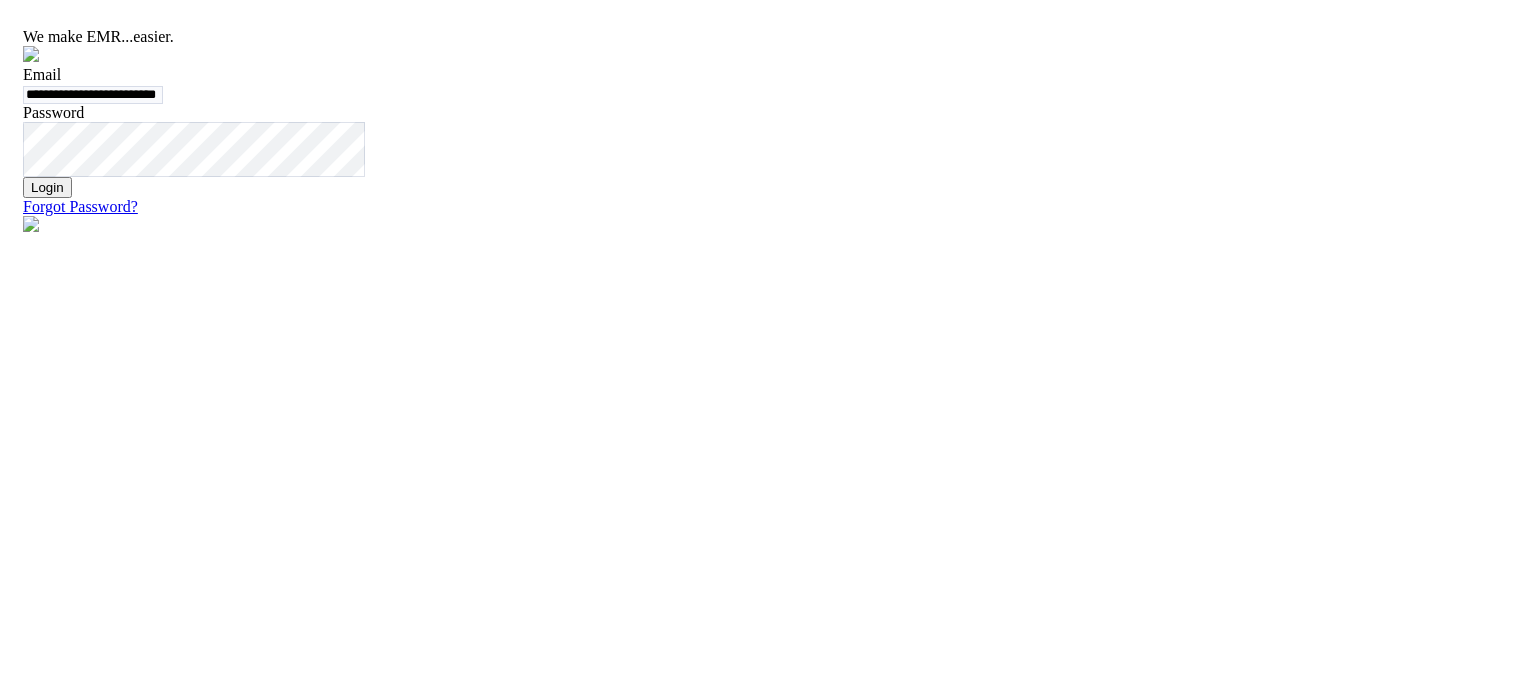 click on "Login" 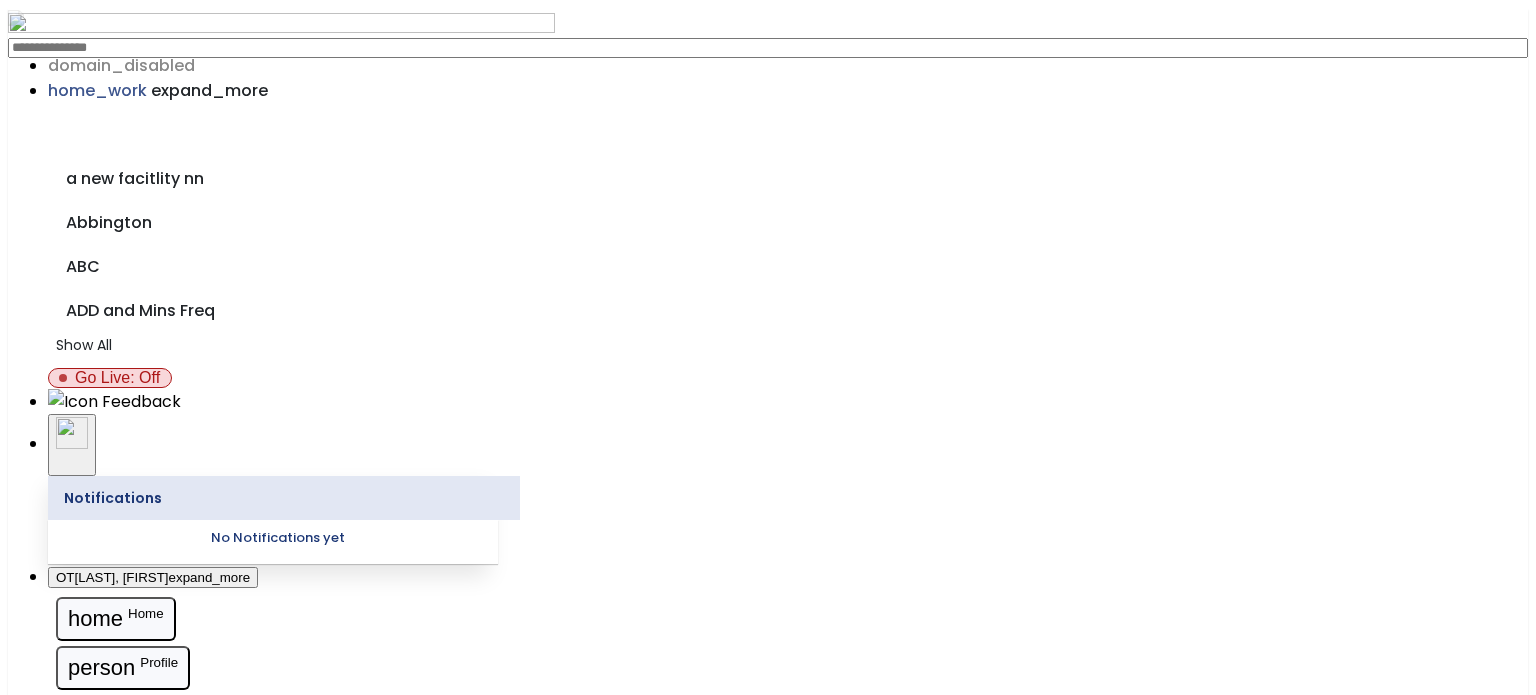 select on "***" 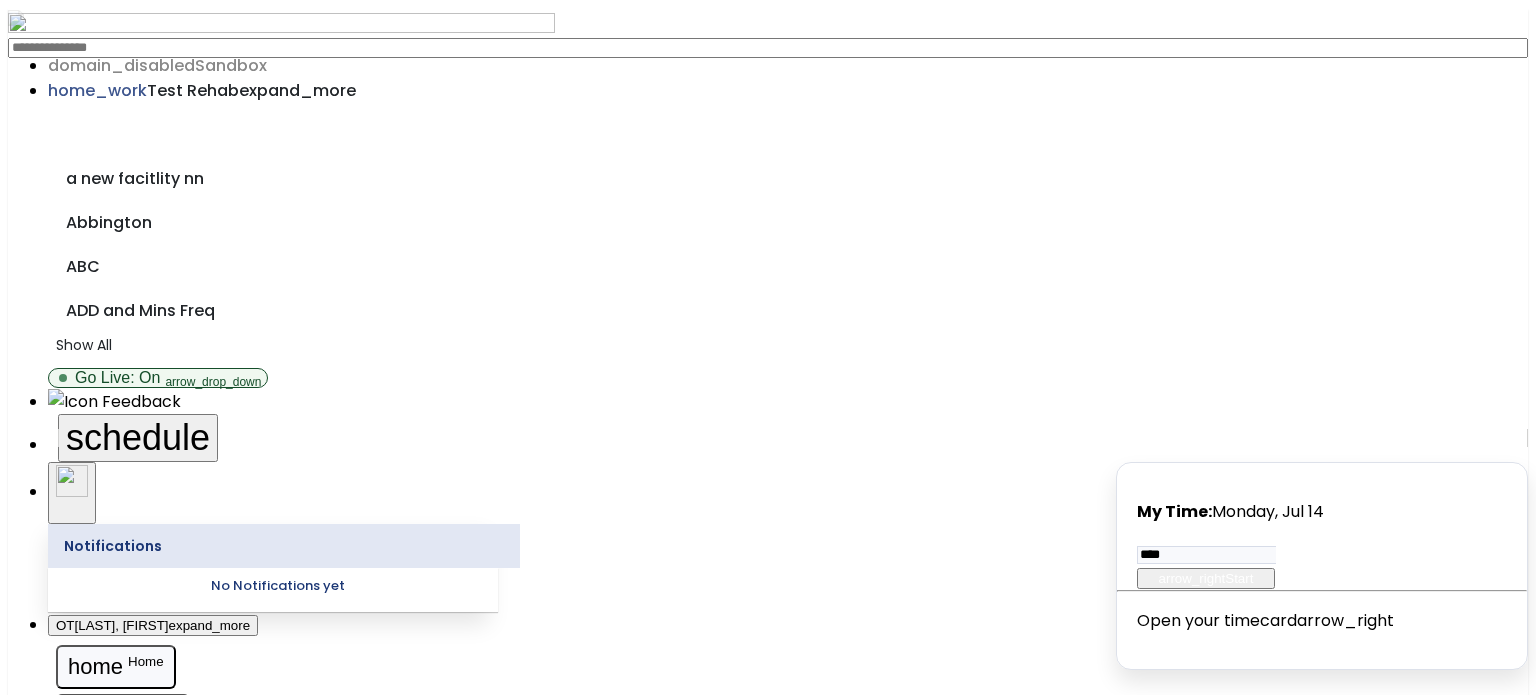 select on "***" 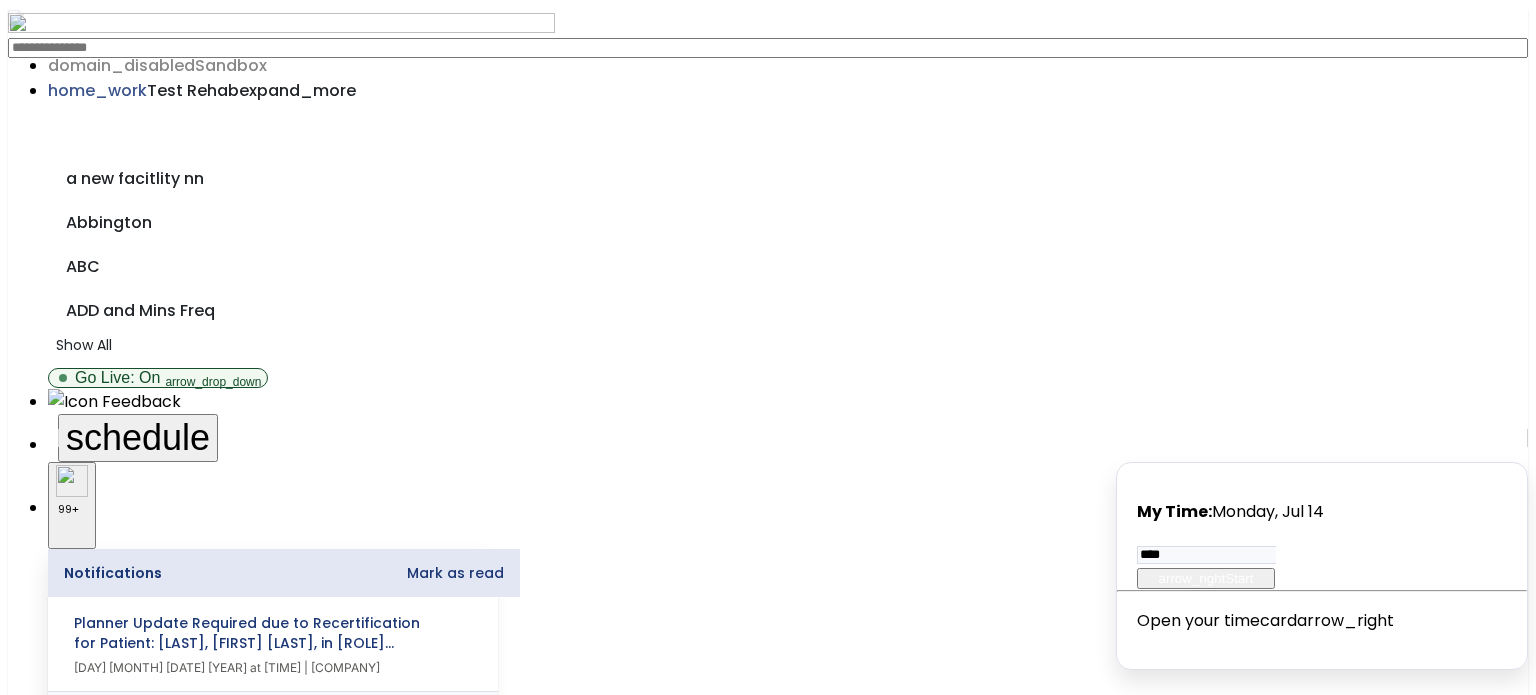 click at bounding box center [51, 1639] 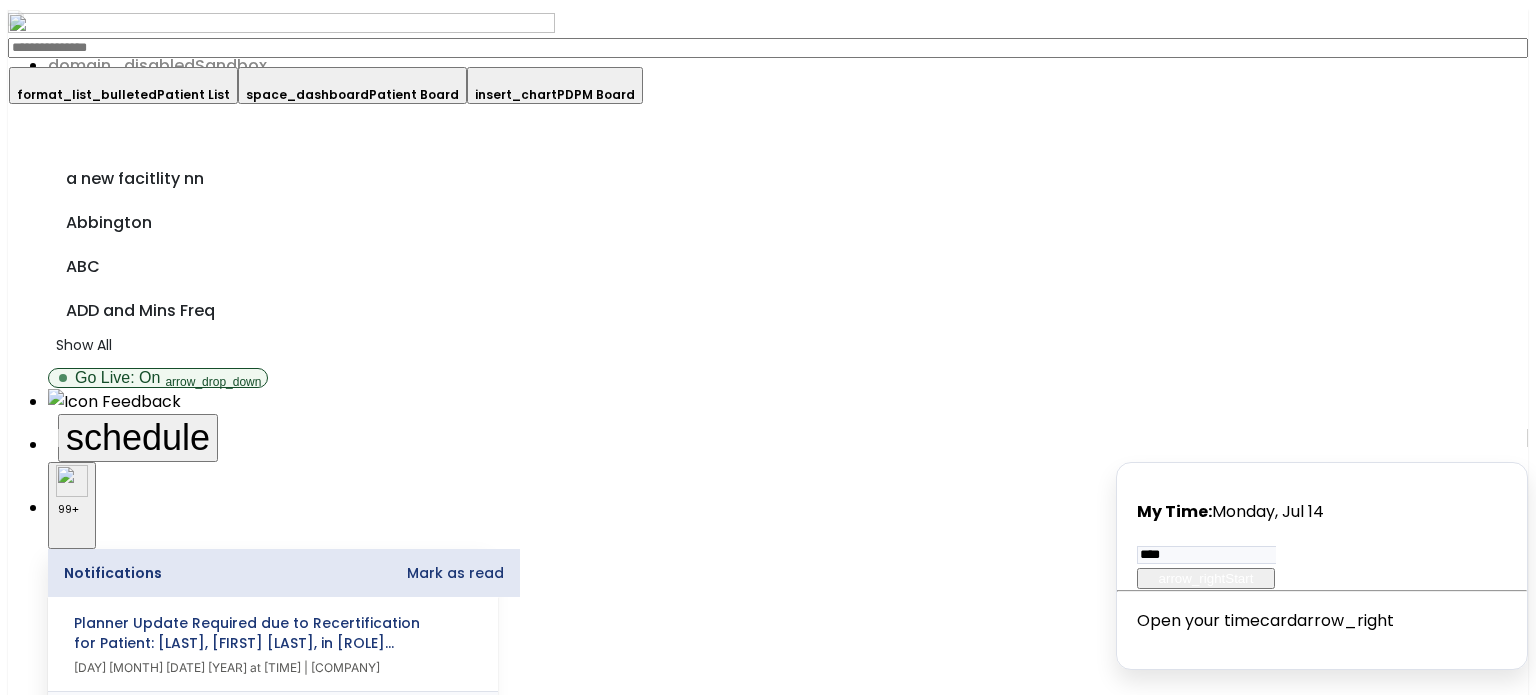 click at bounding box center [48, 1437] 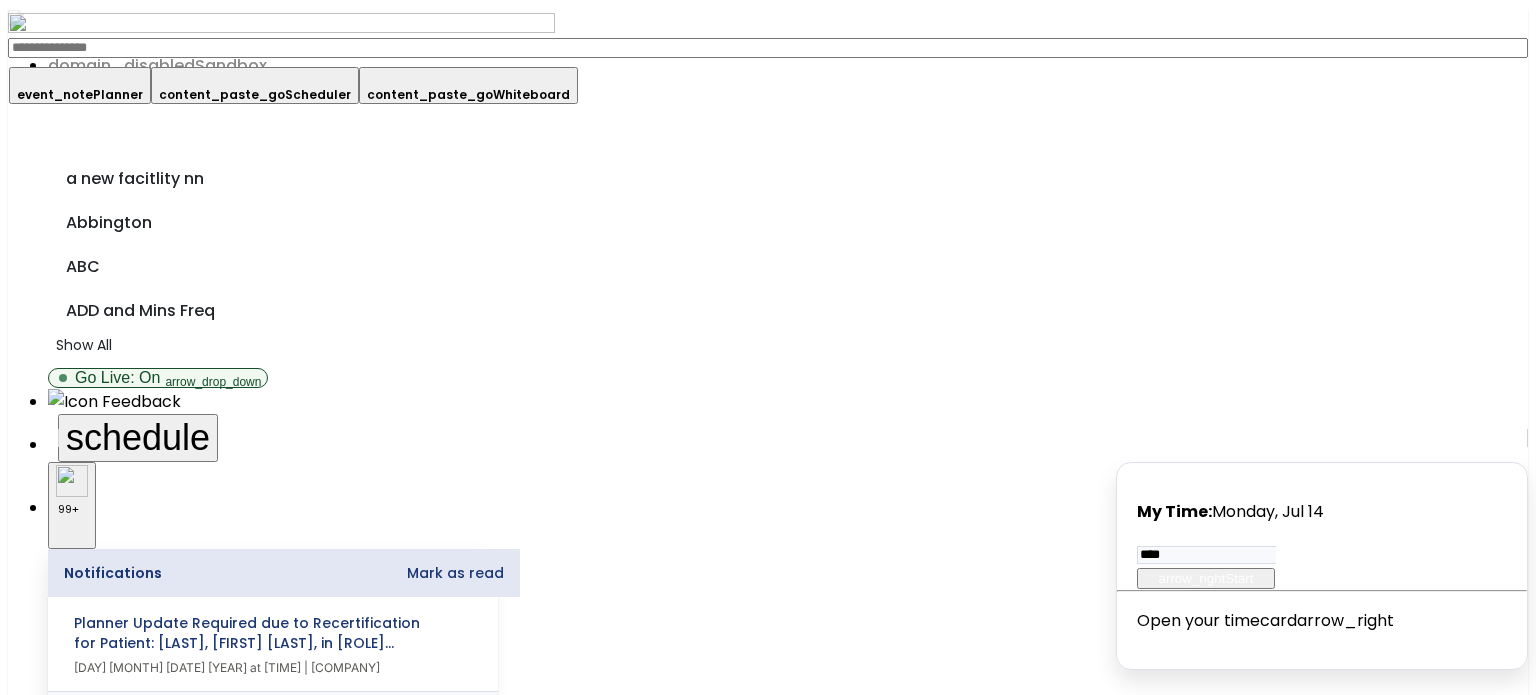 click on "content_paste_go  Scheduler" at bounding box center (255, 85) 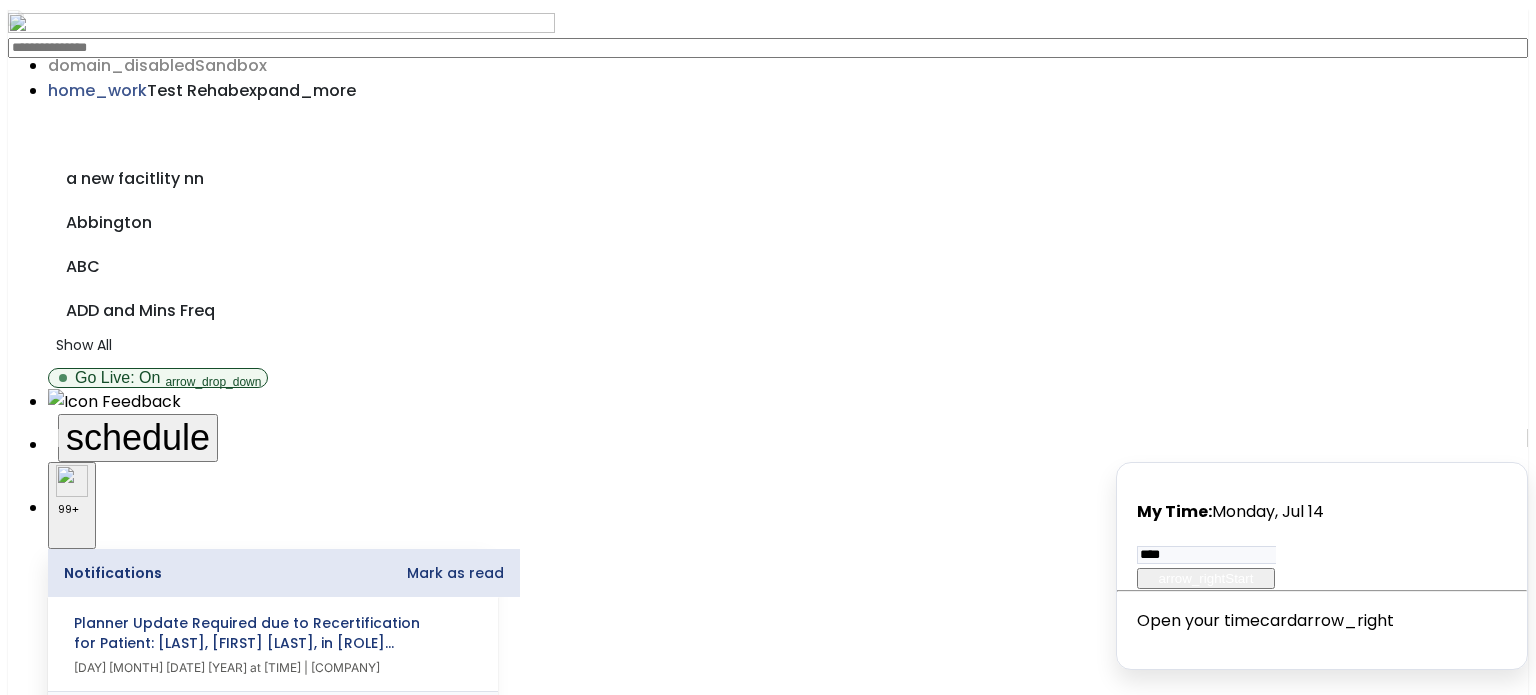 click on "open_in_new" at bounding box center [67, 2334] 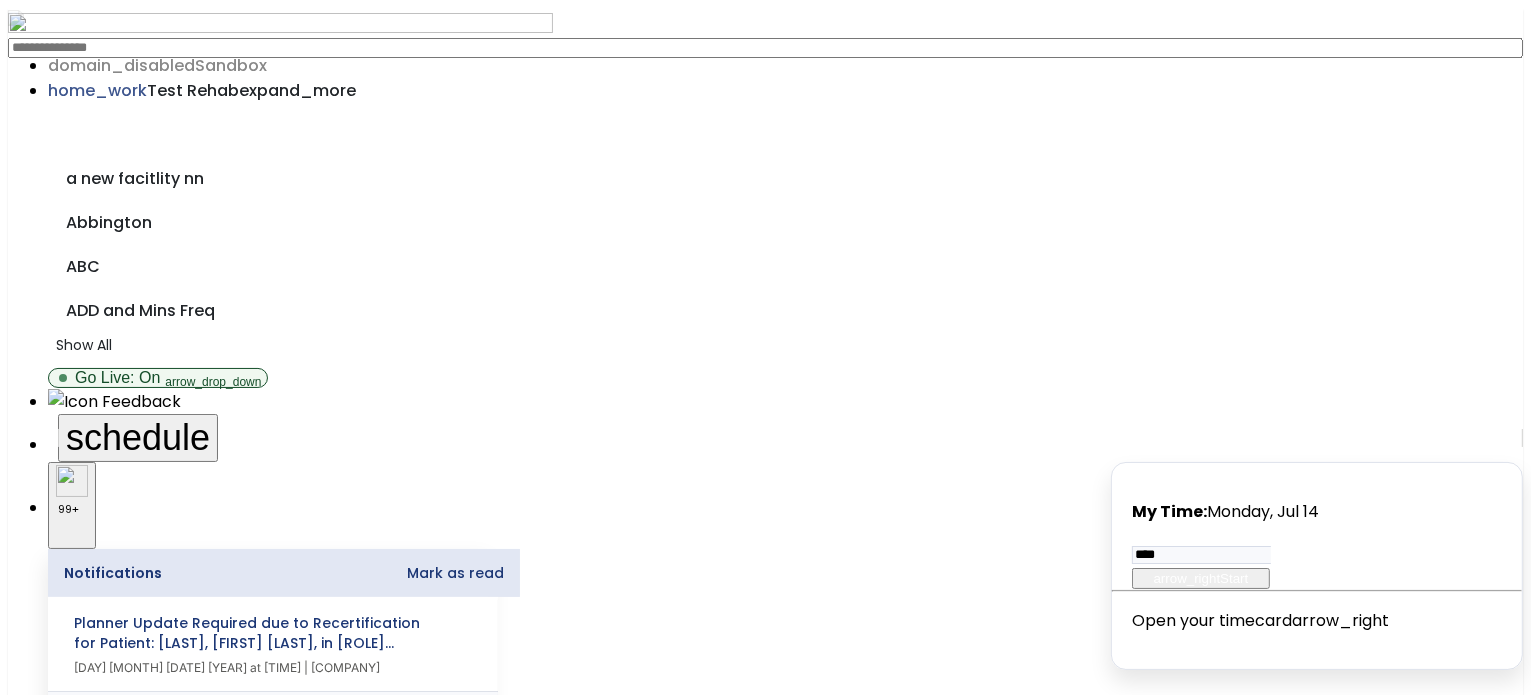 click on "Add a new visit" at bounding box center [61, 3097] 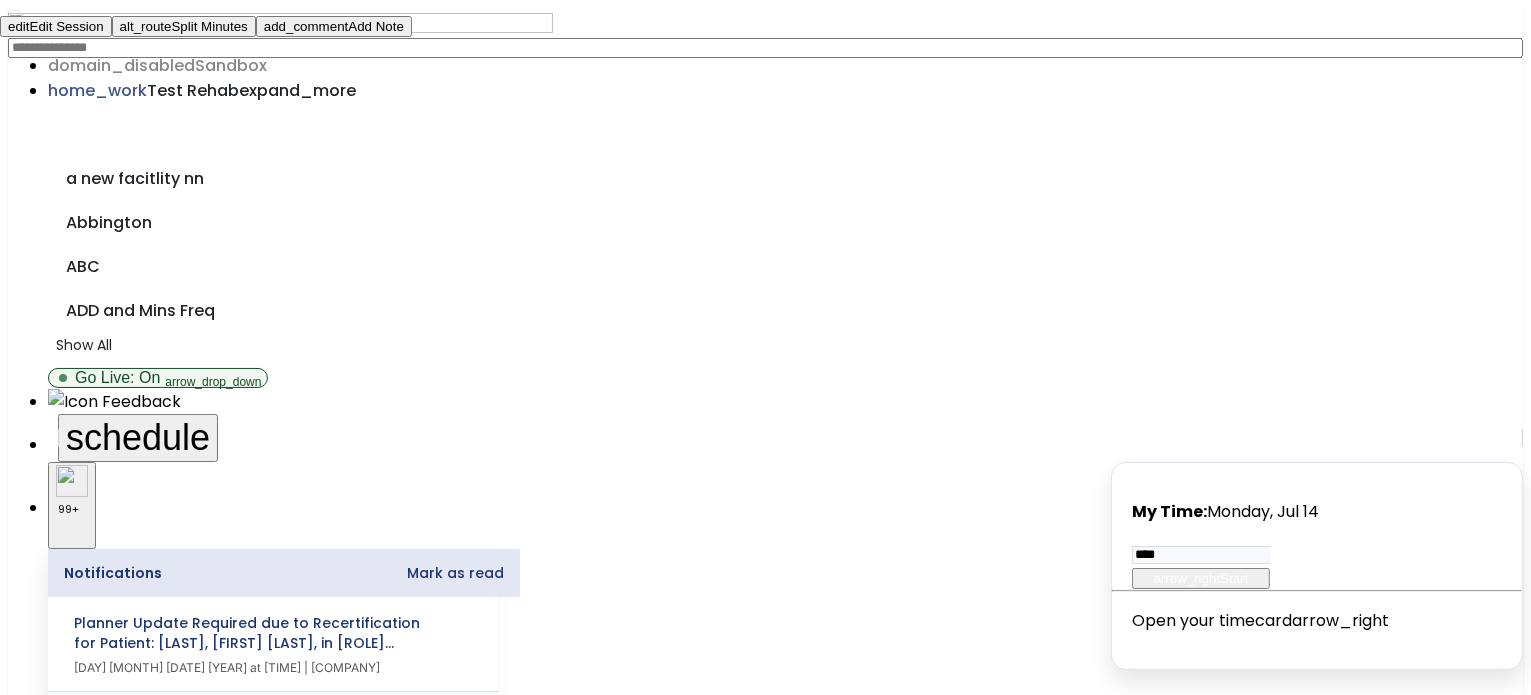 click on "edit   Edit Session" at bounding box center (56, 26) 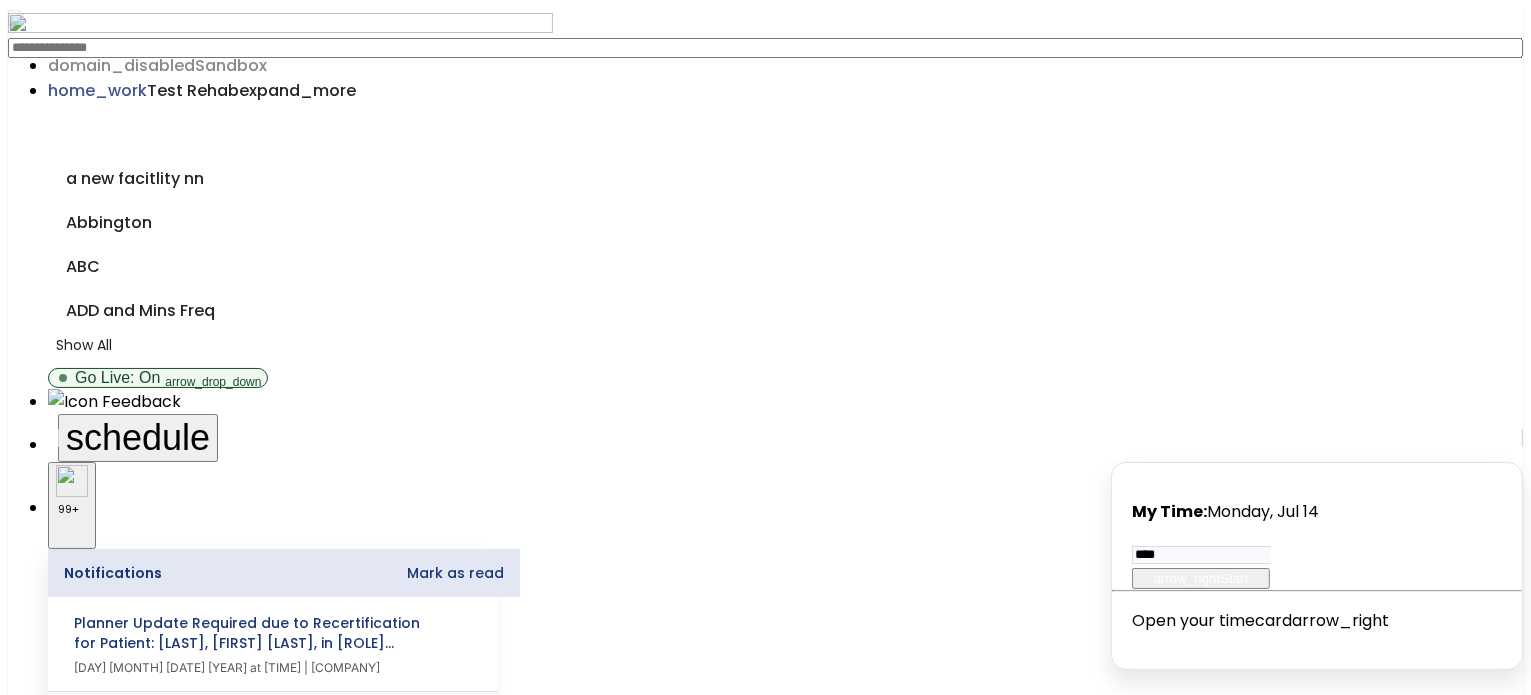 select on "**********" 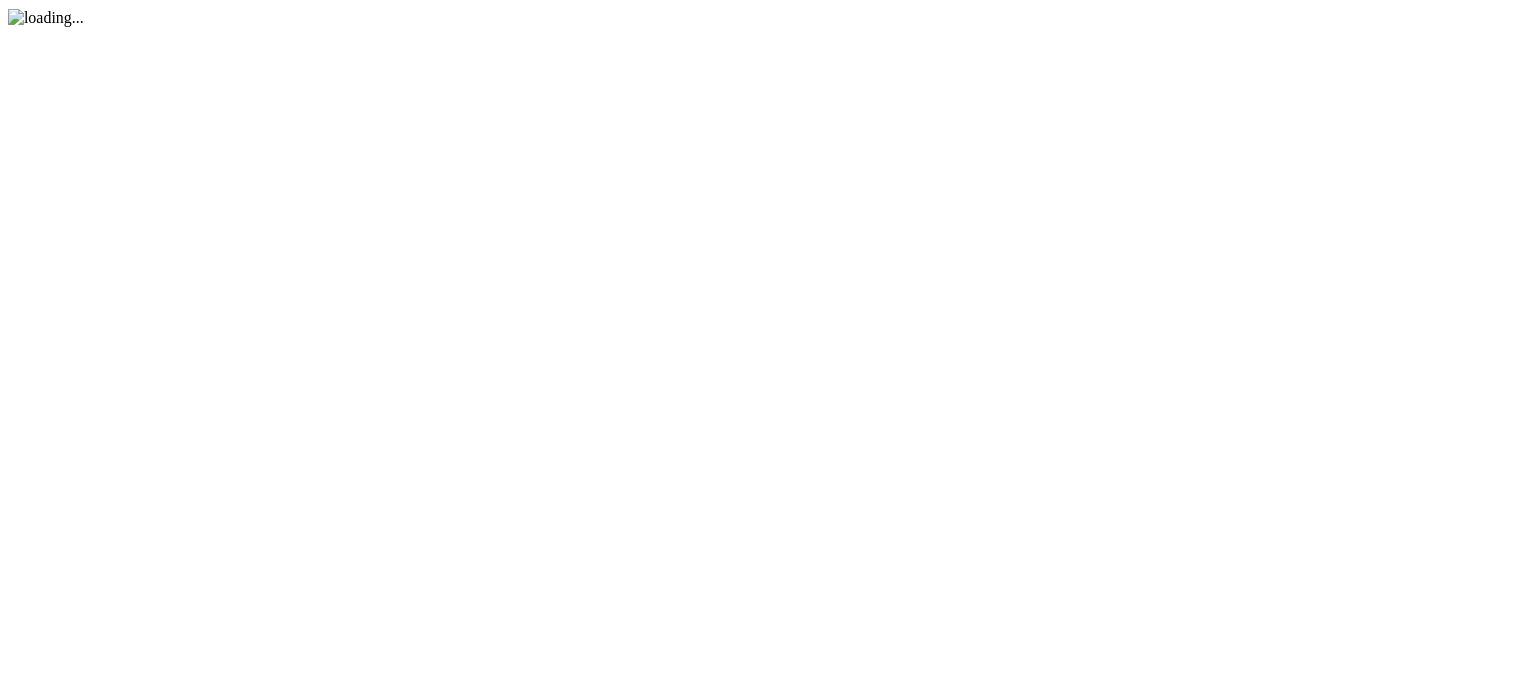 scroll, scrollTop: 0, scrollLeft: 0, axis: both 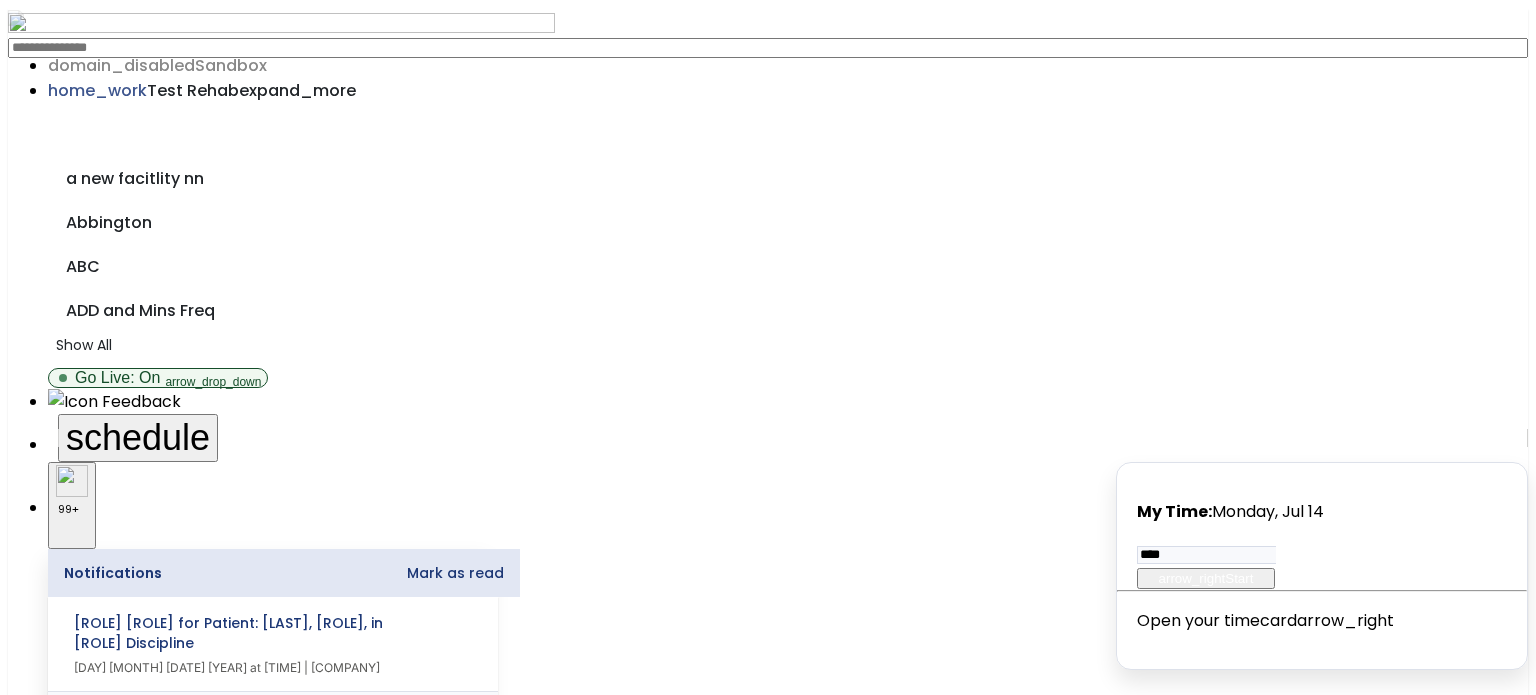 click on "open_in_new" at bounding box center [67, 2383] 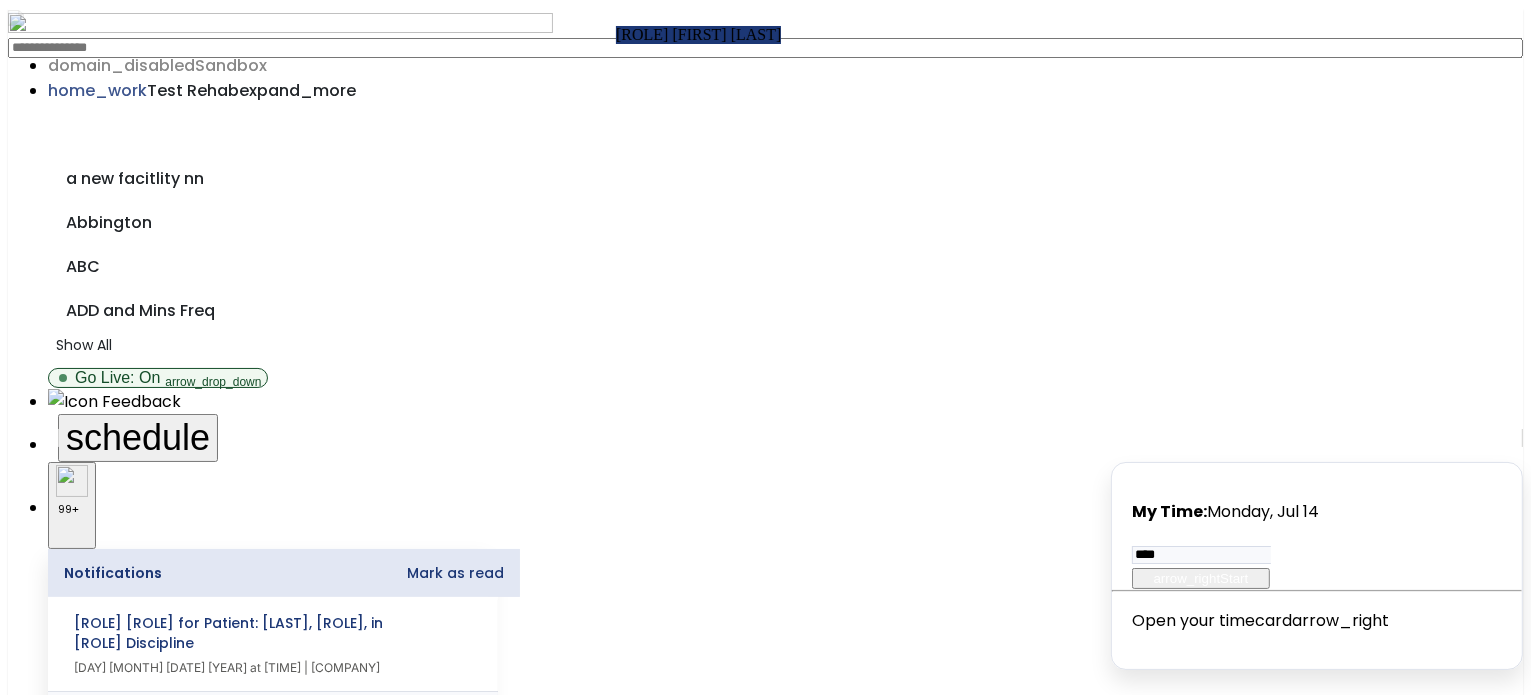 click on "Add a new visit" at bounding box center (61, 3146) 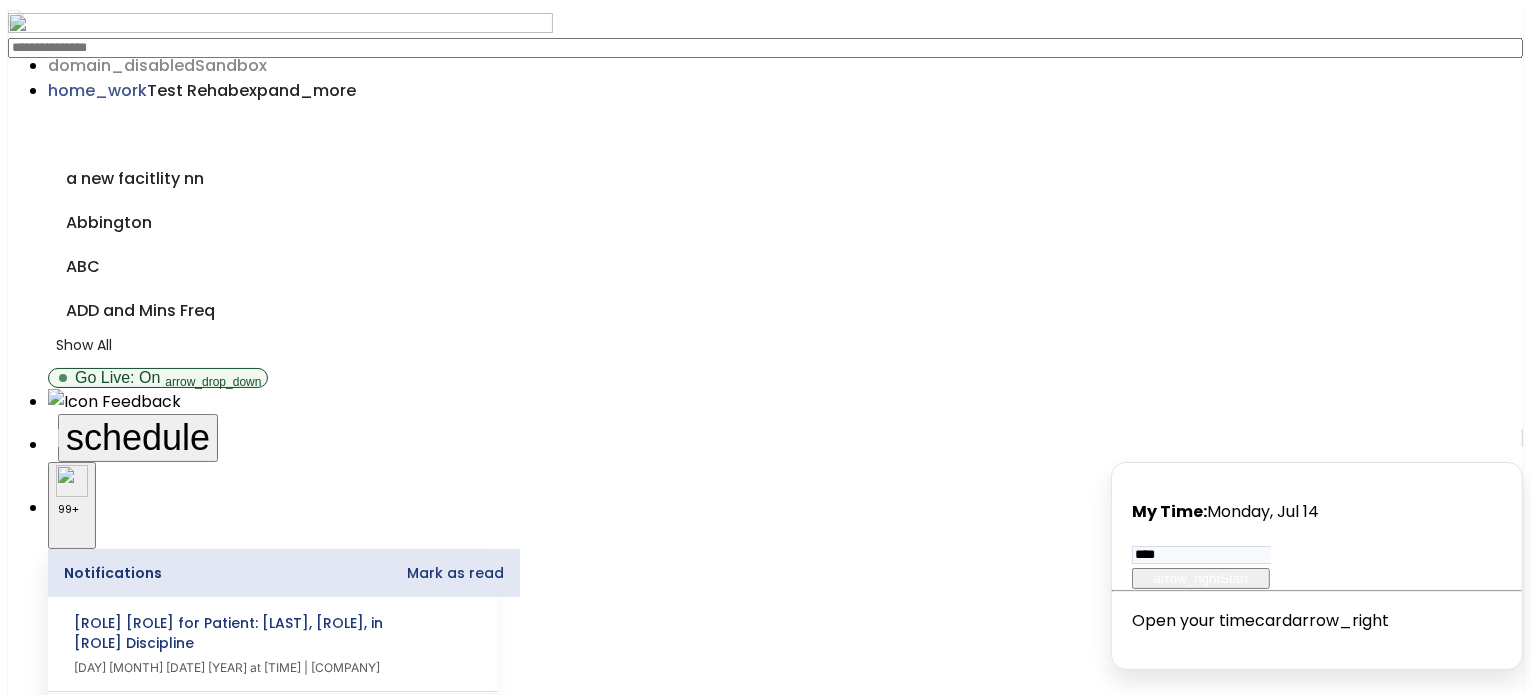click at bounding box center (56, 2963) 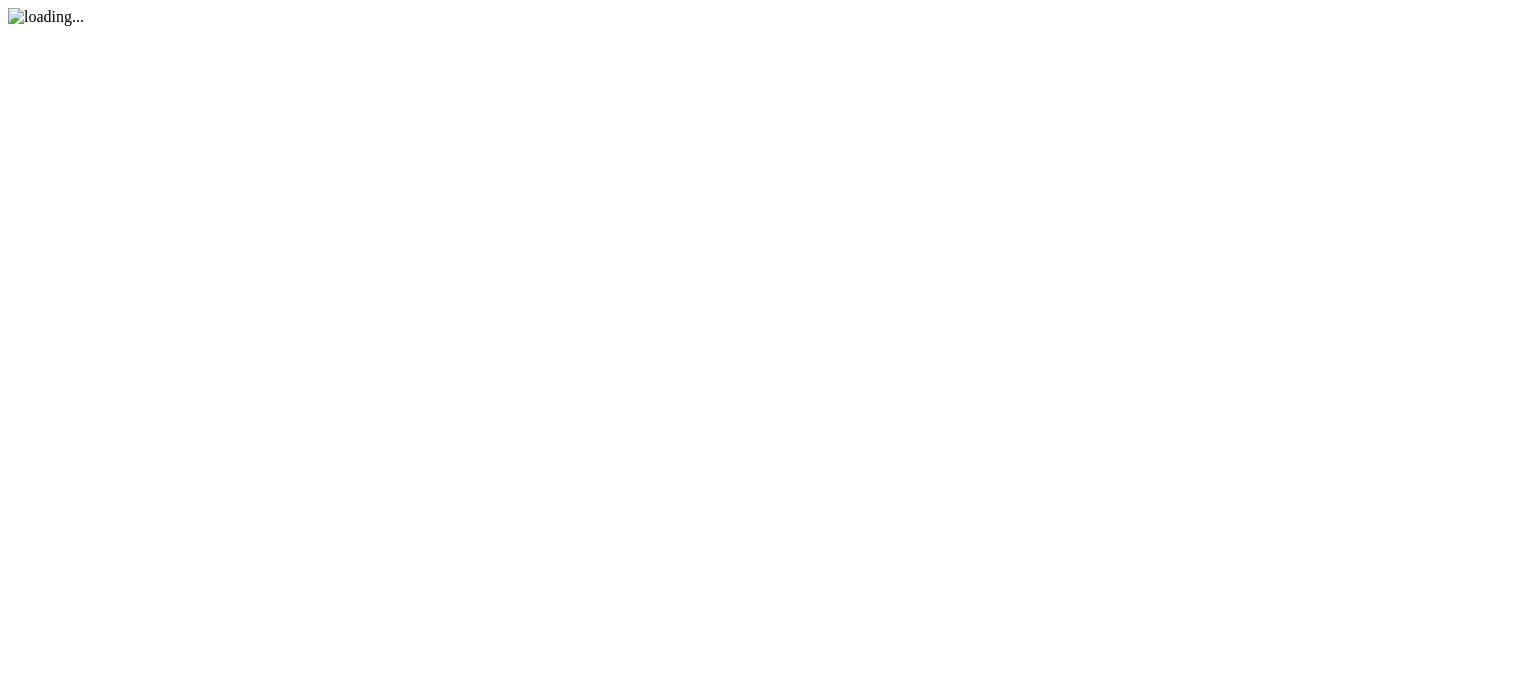 scroll, scrollTop: 0, scrollLeft: 0, axis: both 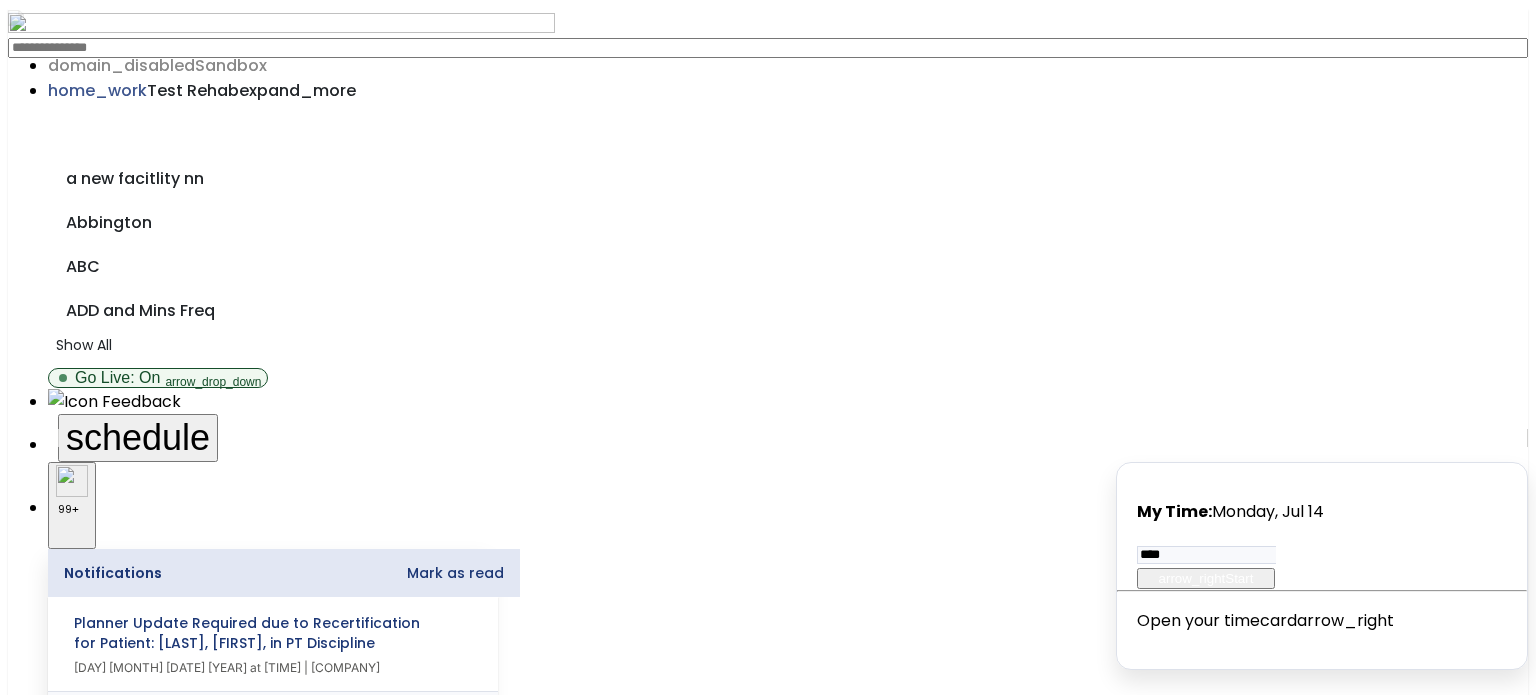 click on "open_in_new" at bounding box center [67, 2383] 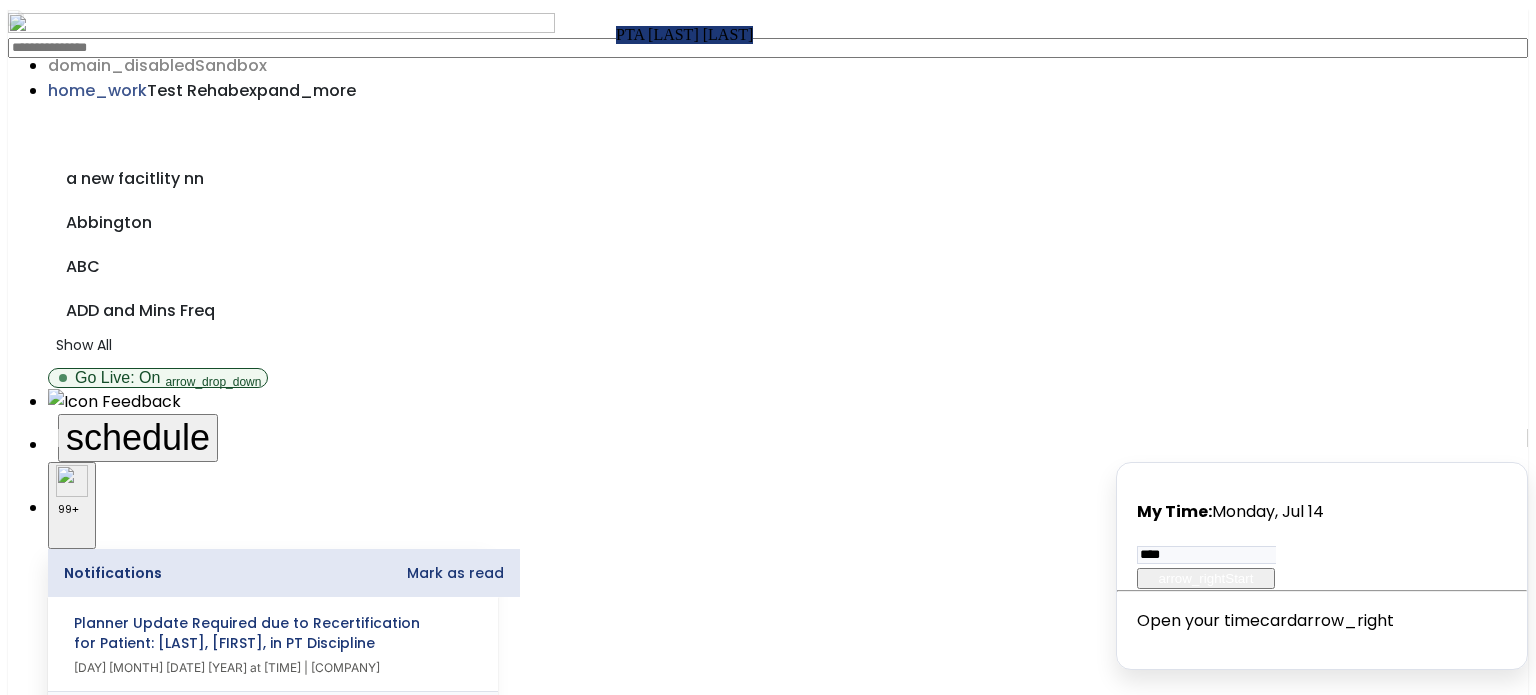click on "Add a new visit" at bounding box center [61, 3146] 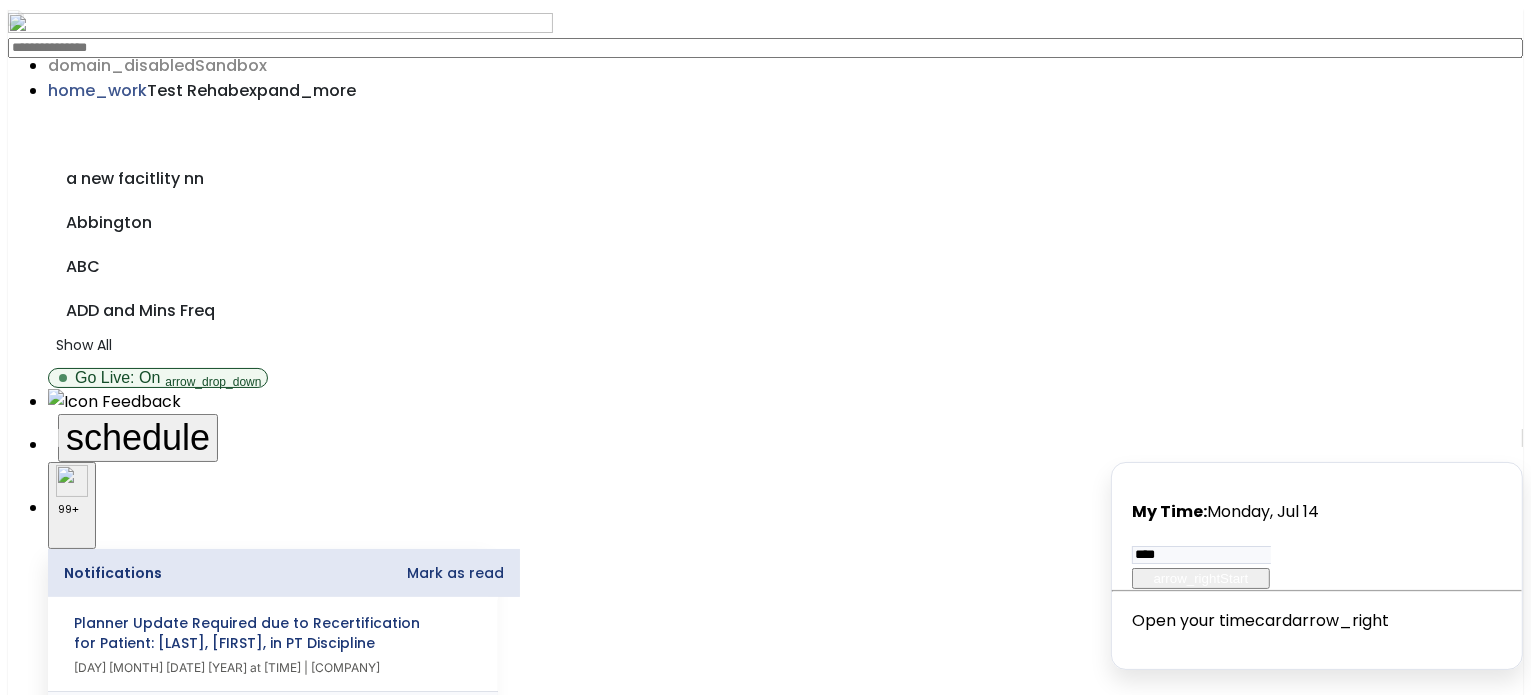 click at bounding box center [77, 2734] 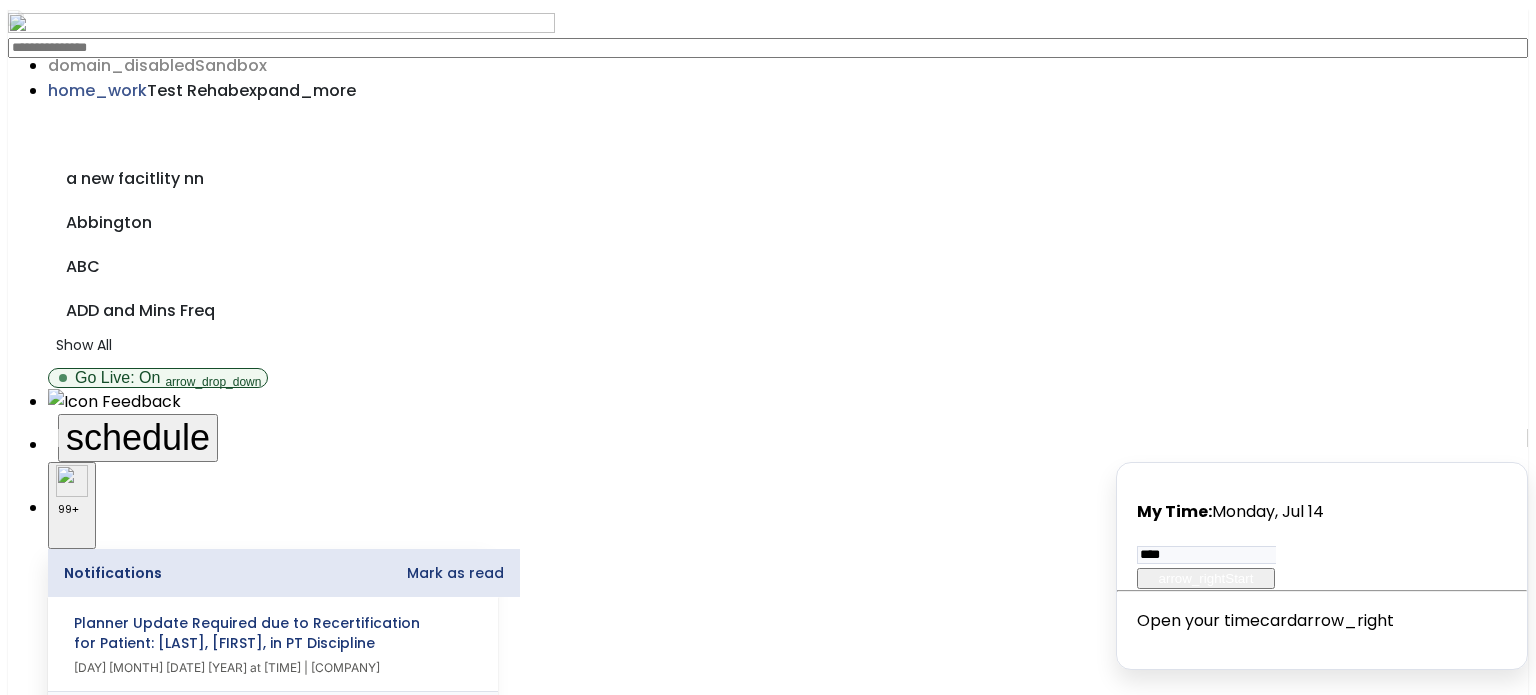 click on "open_in_new" at bounding box center [67, 2383] 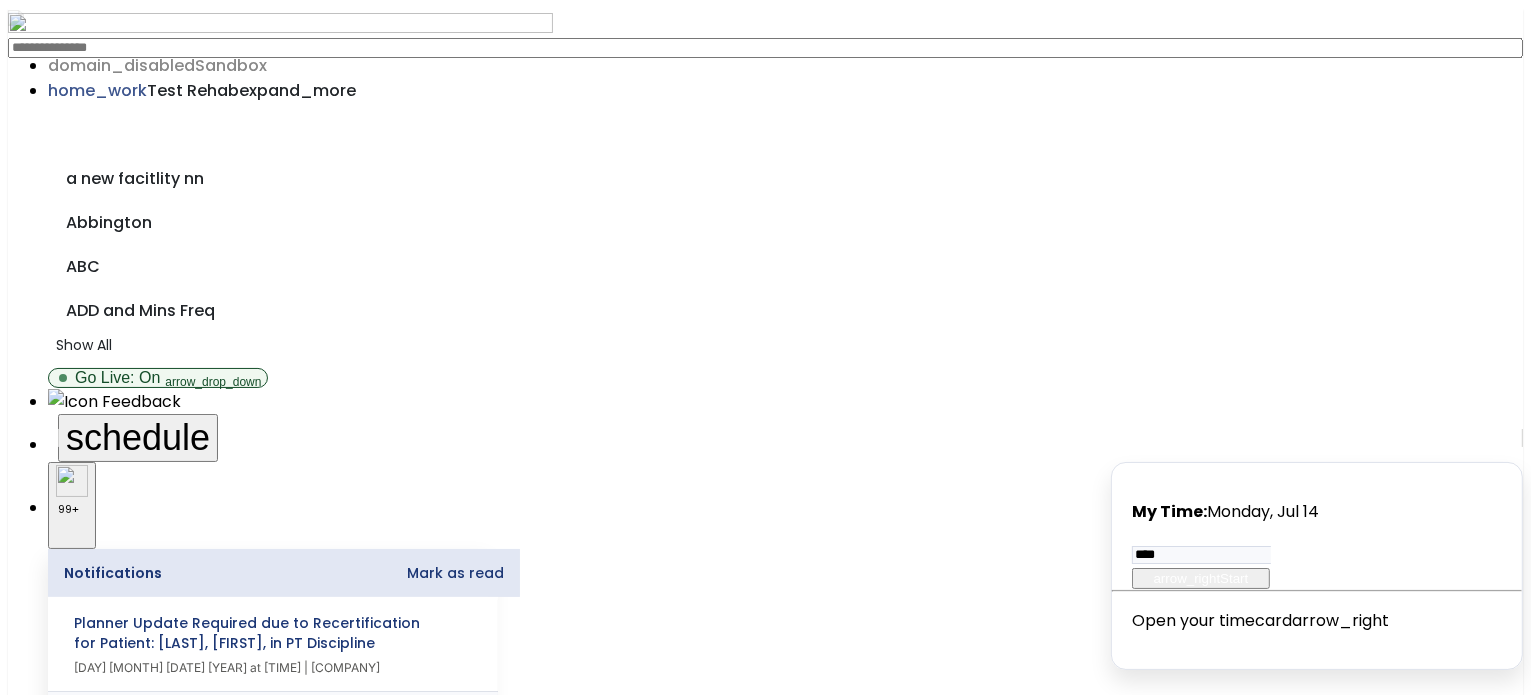 click on "Add a new visit" at bounding box center (61, 3146) 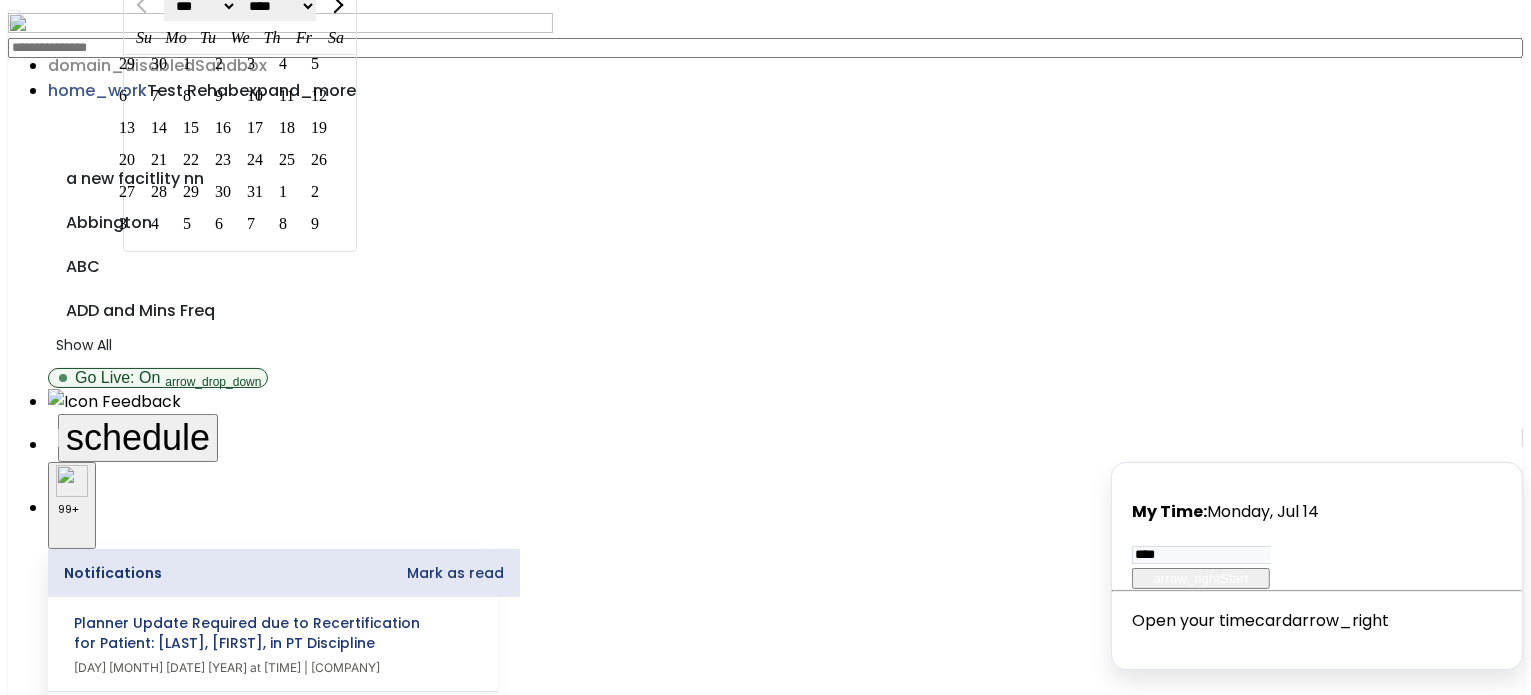 click on "17" 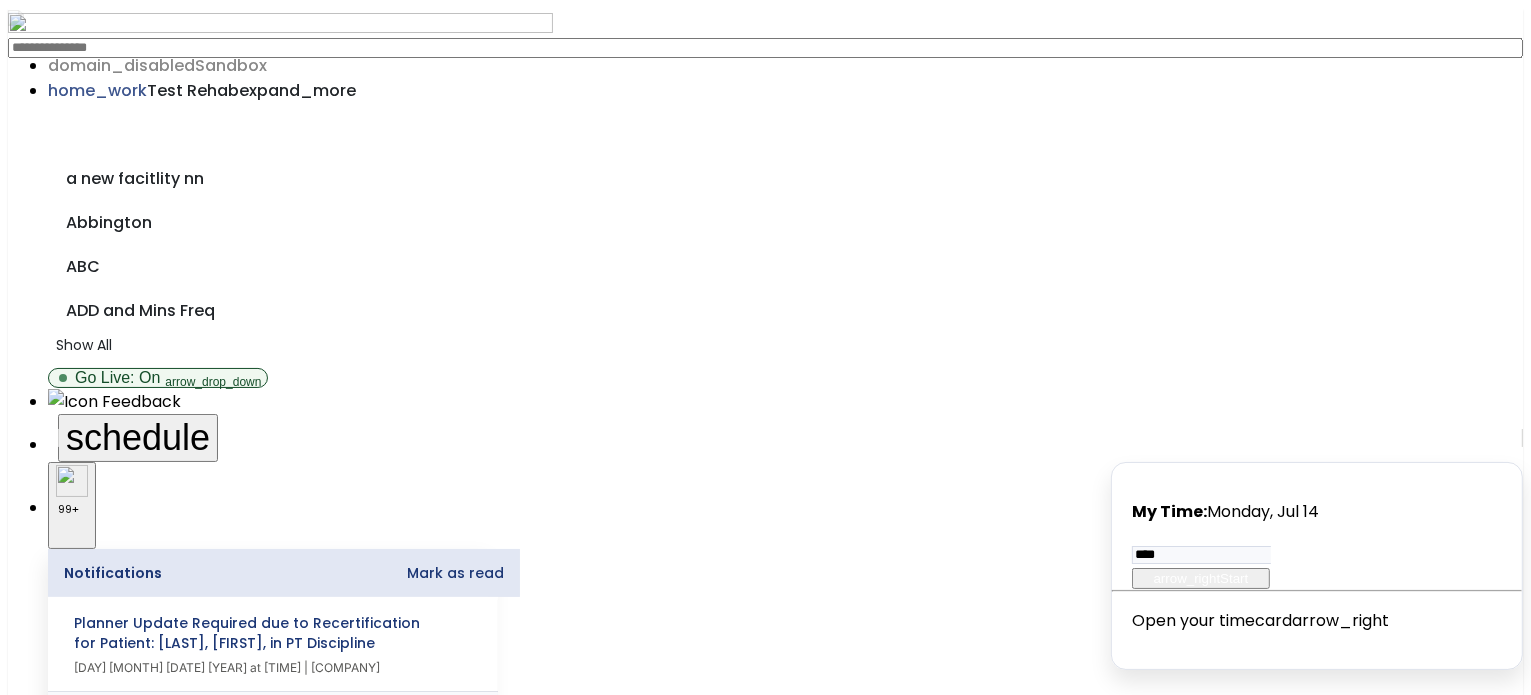 click at bounding box center (77, 2734) 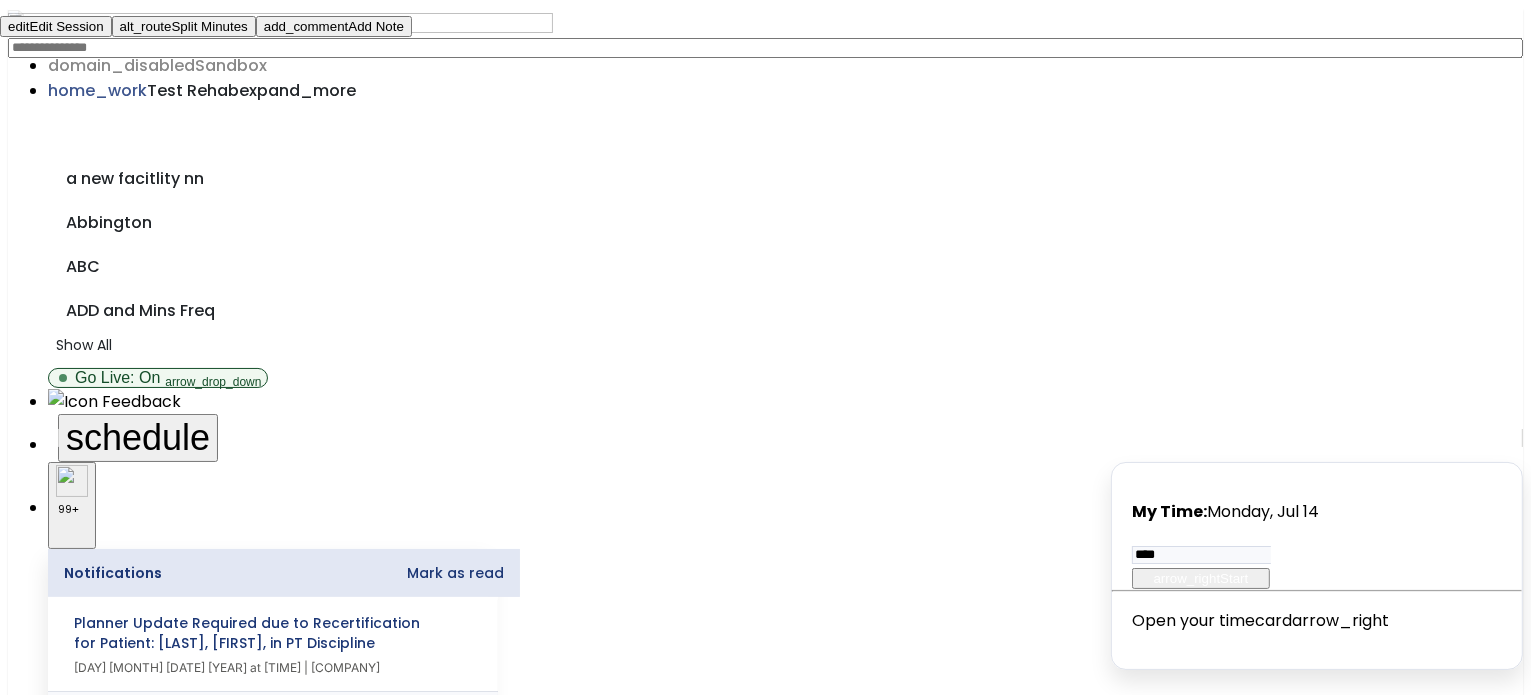 click on "edit   Edit Session" at bounding box center (56, 26) 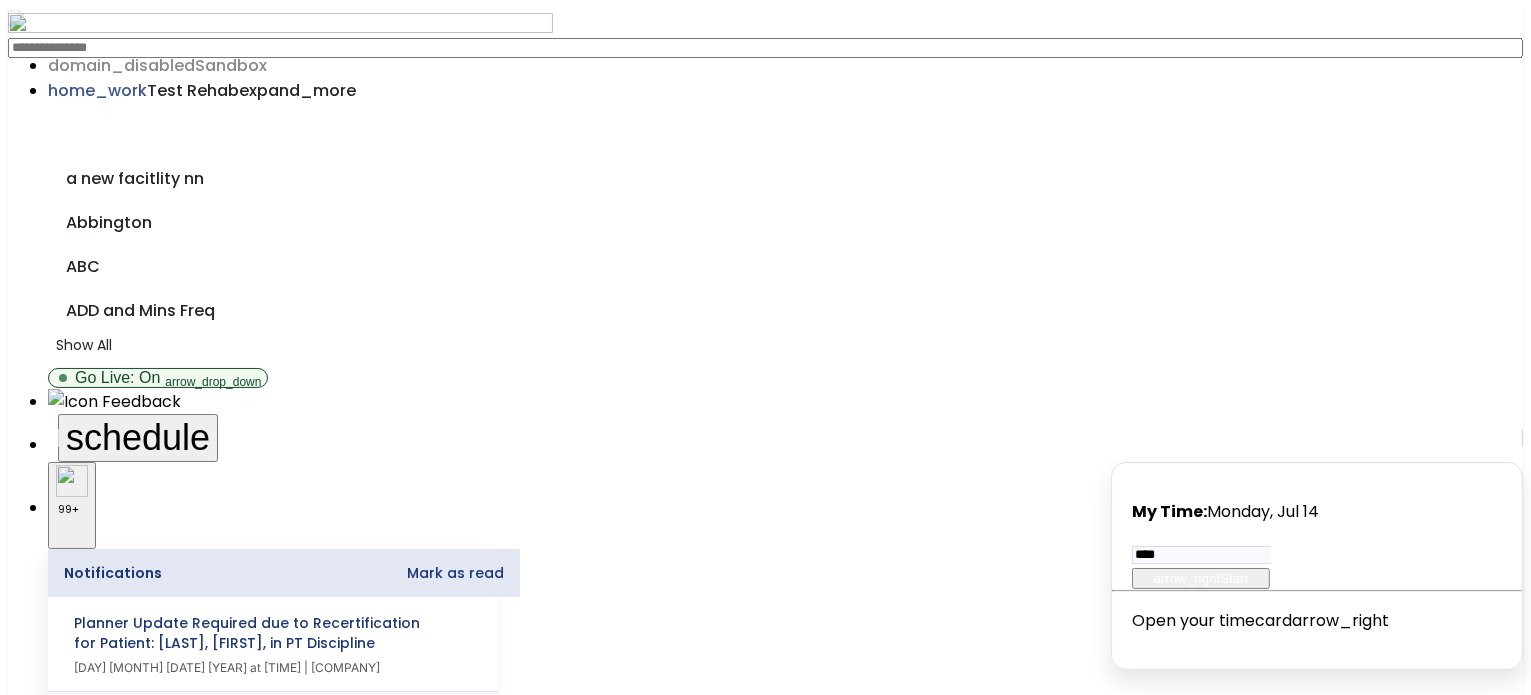 click on "**********" at bounding box center [166, 2875] 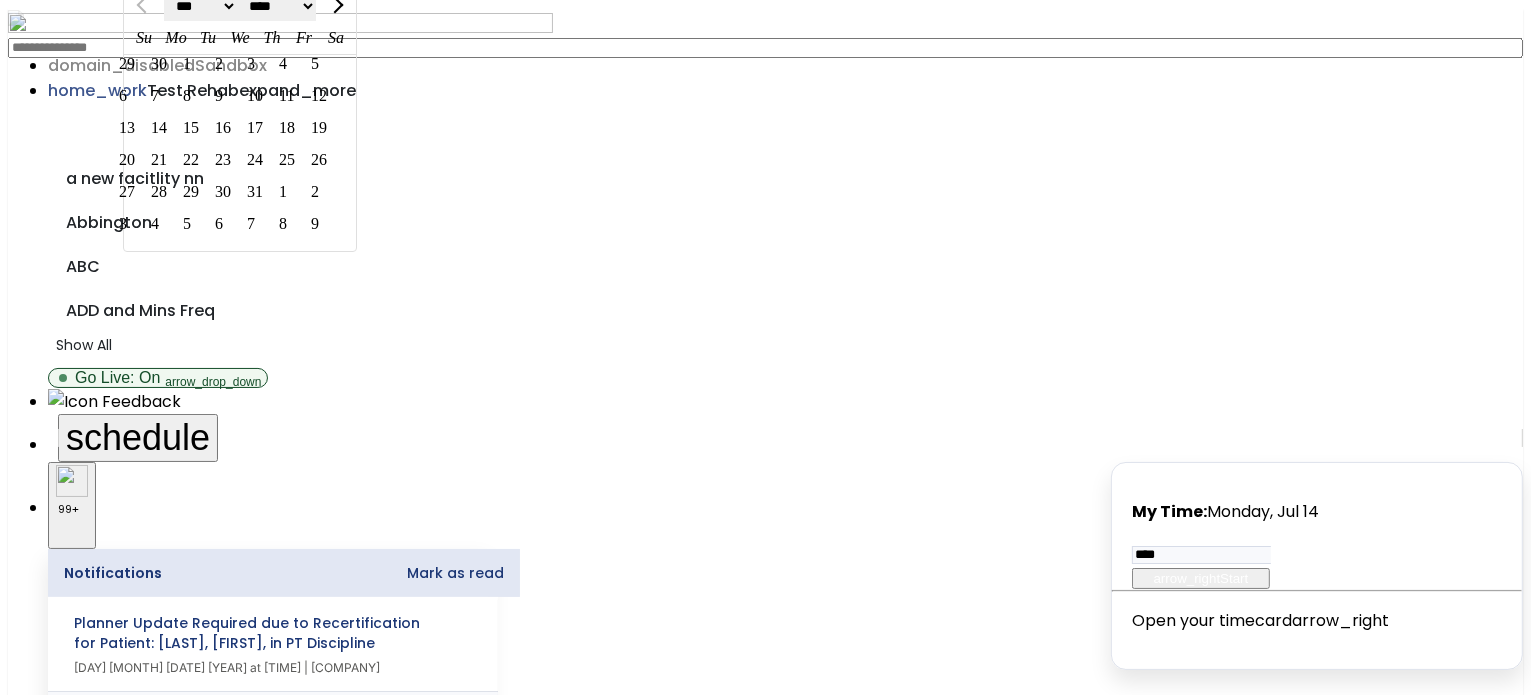 click on "24" 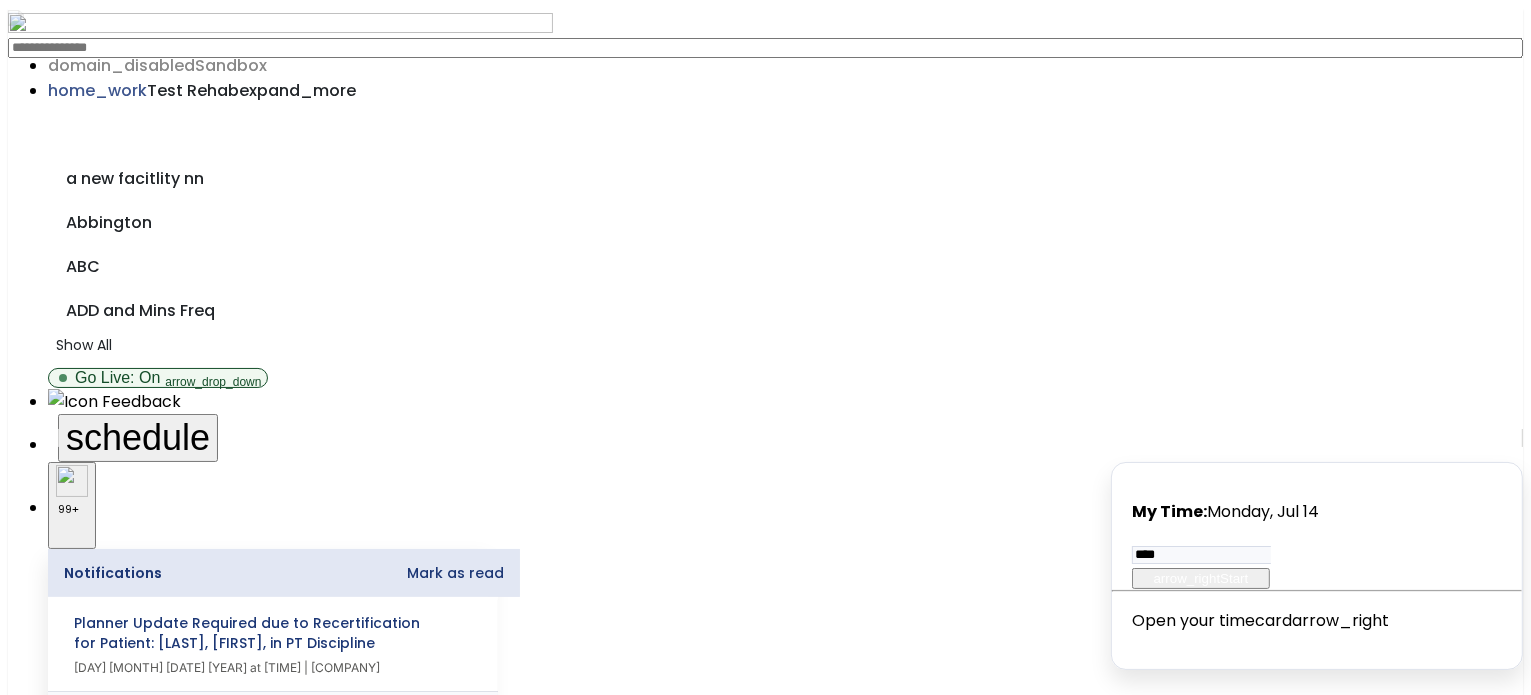 click on "Cancel" at bounding box center (37, 3055) 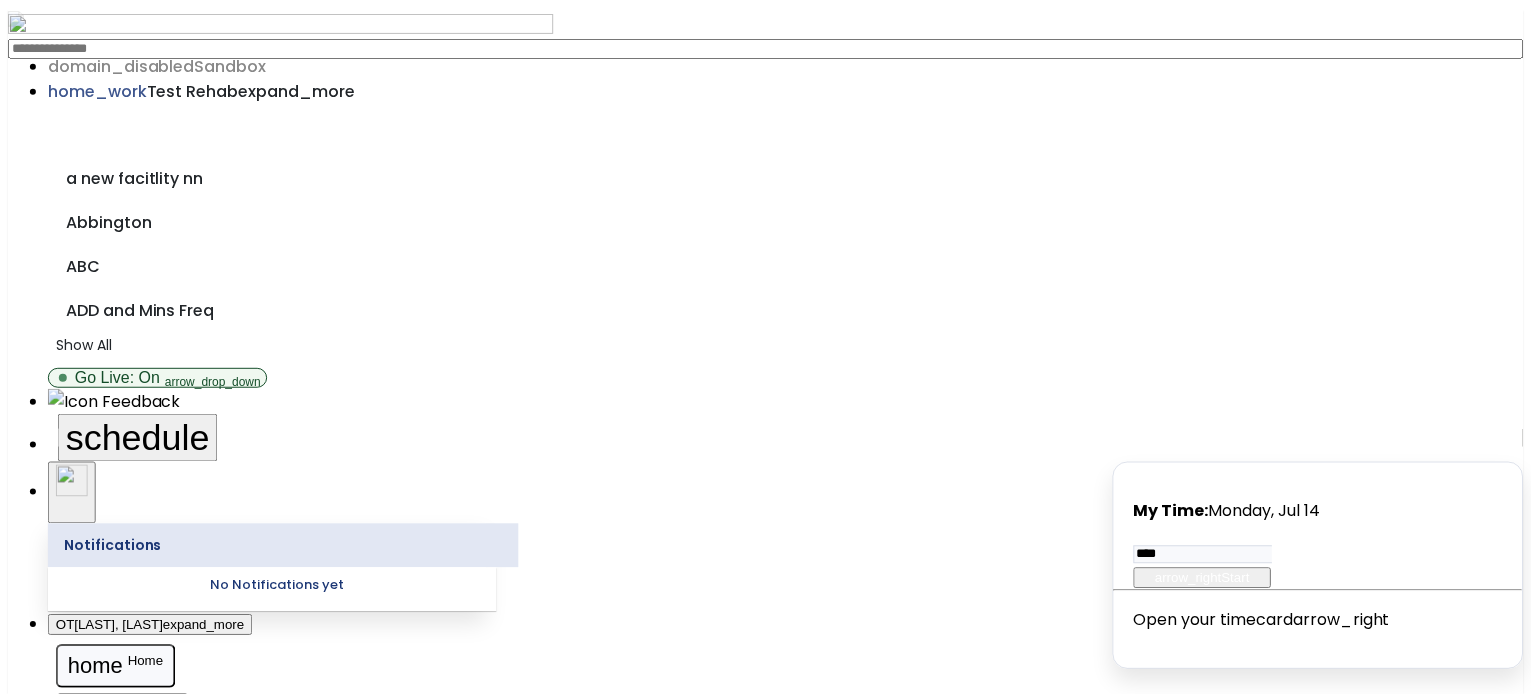 scroll, scrollTop: 0, scrollLeft: 0, axis: both 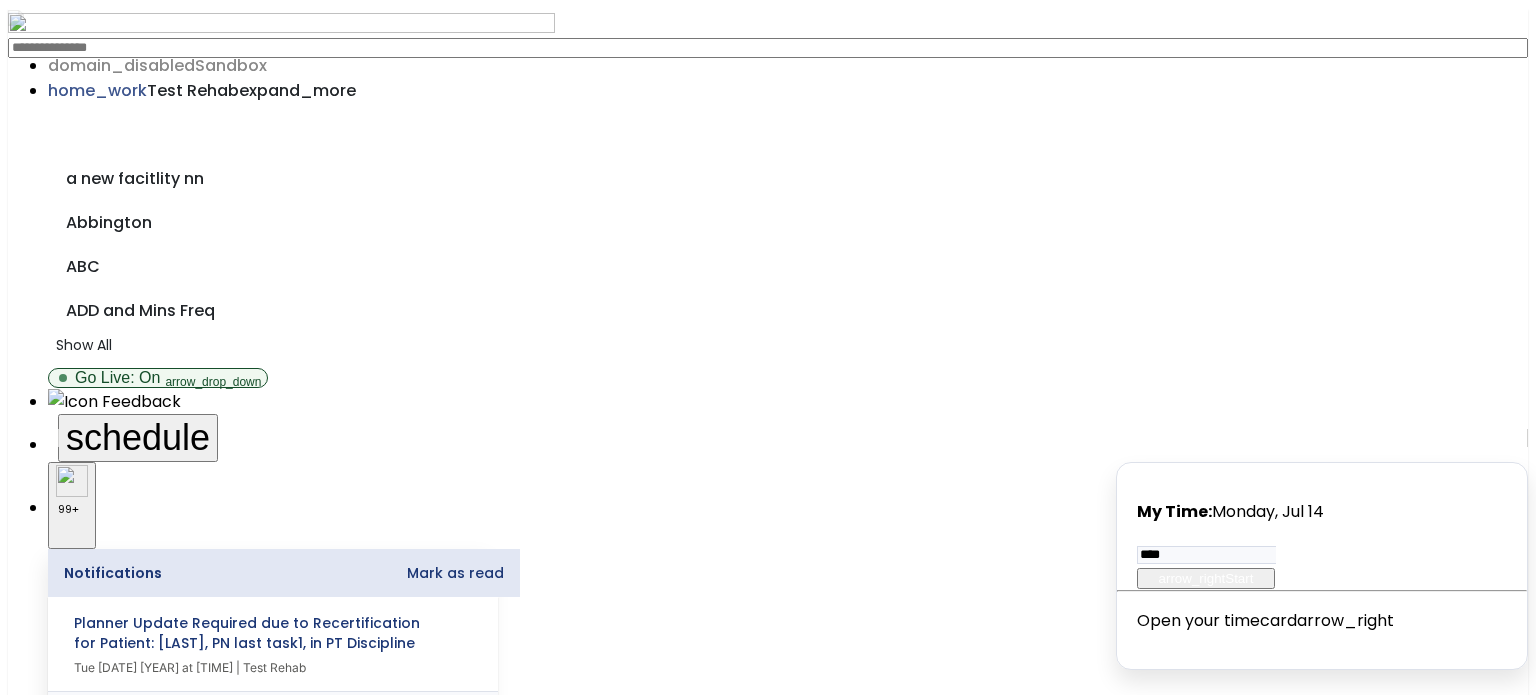 click on "View All" at bounding box center (158, 2245) 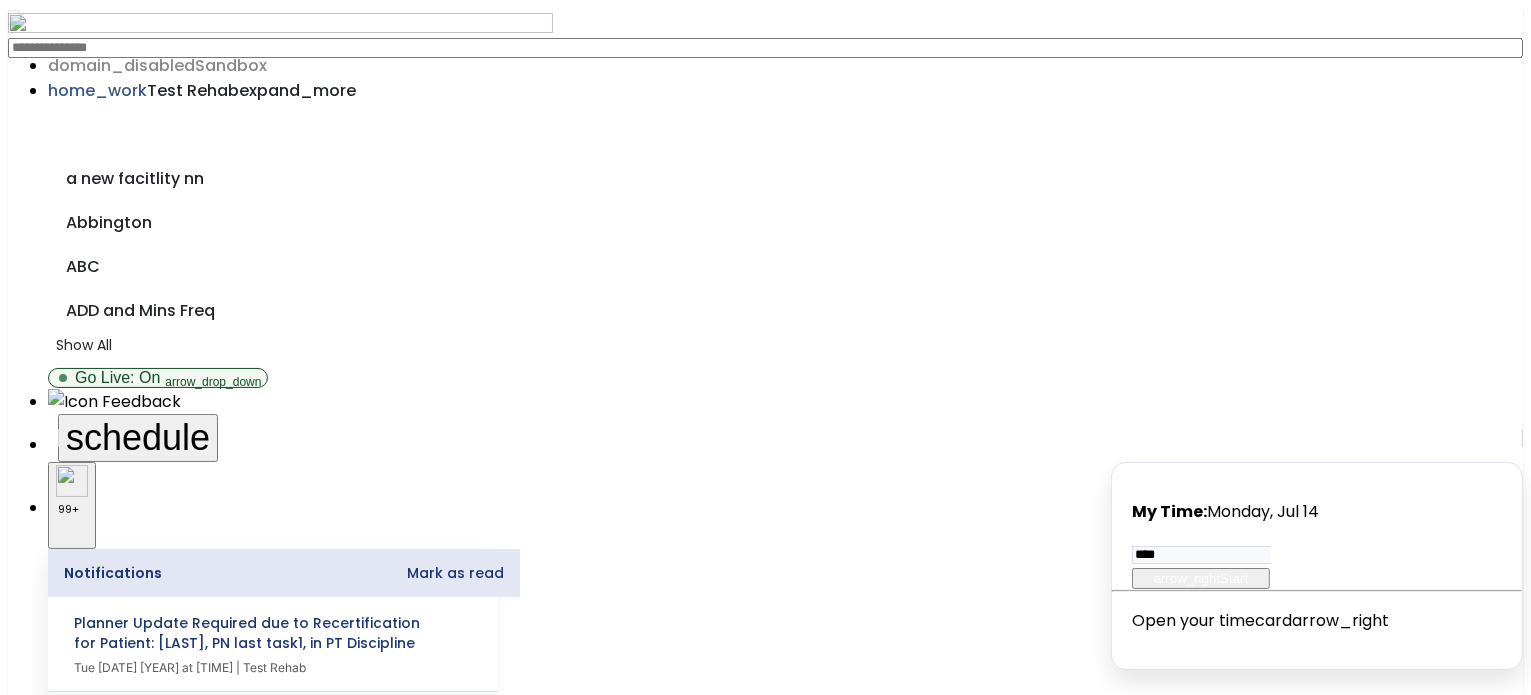 click on "Add a new visit" at bounding box center [61, 3146] 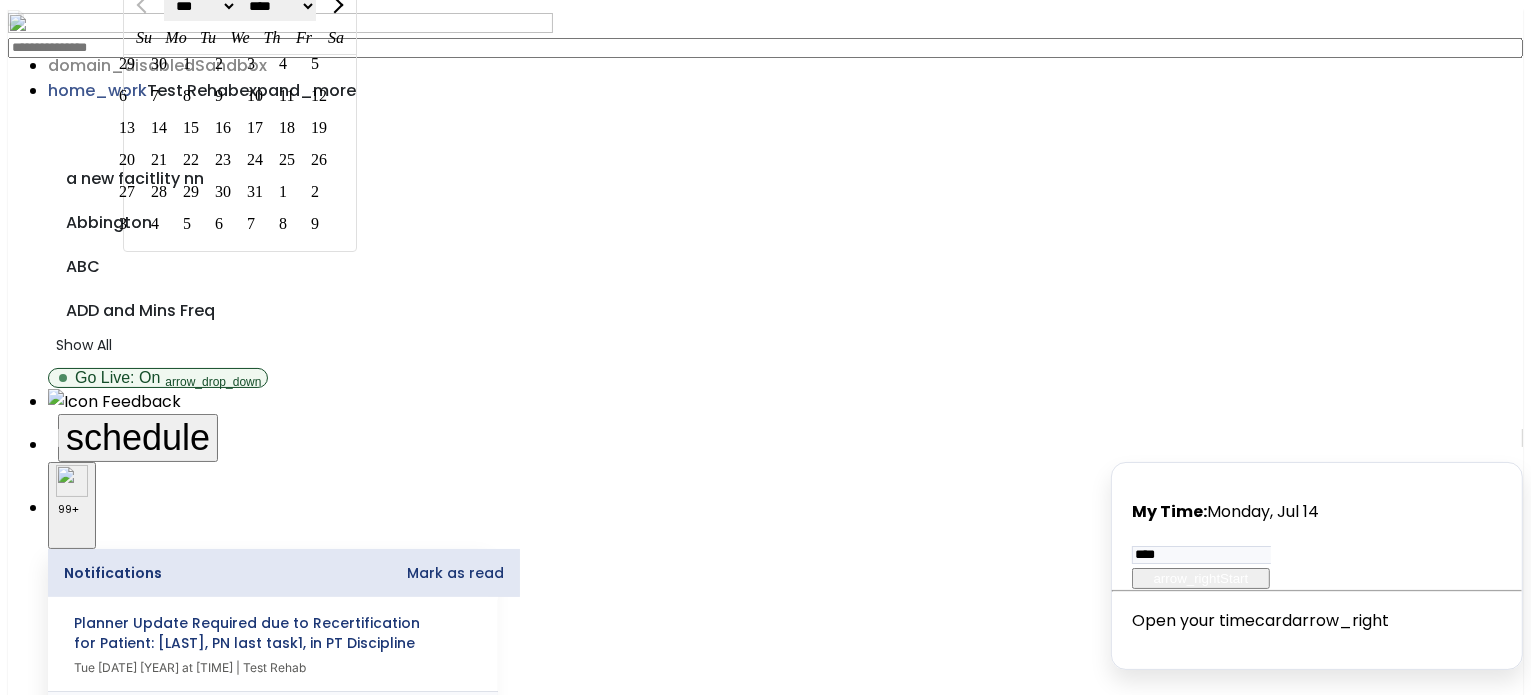 click on "15" 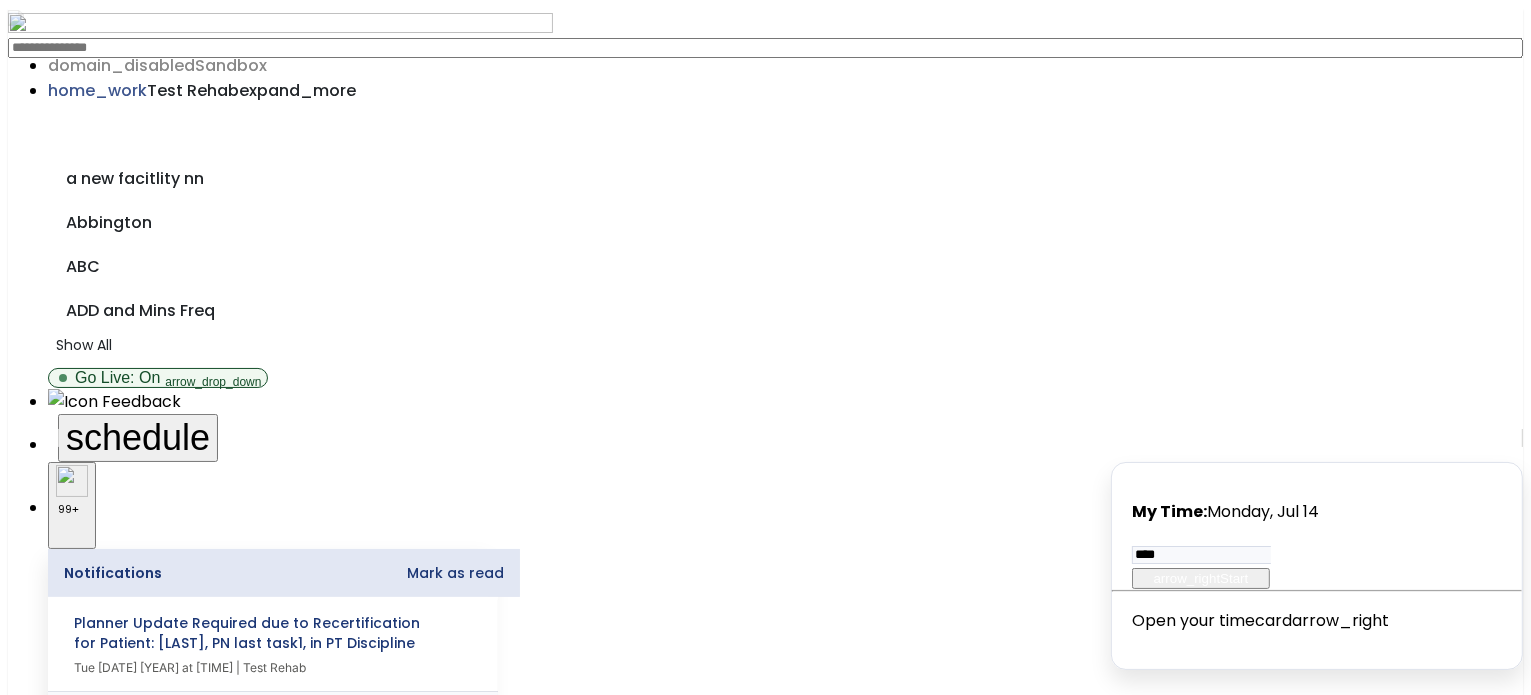 type on "*********" 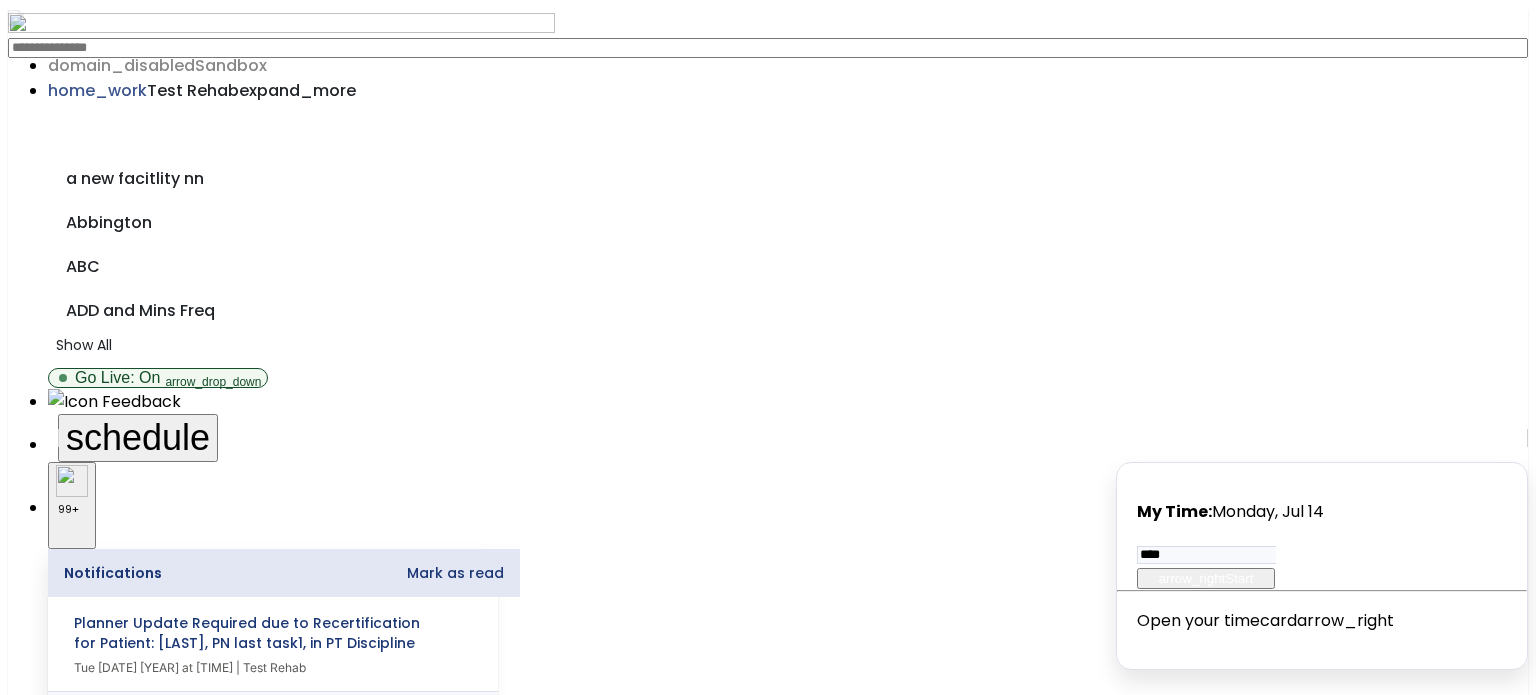 click on "Auto Assign : 1" 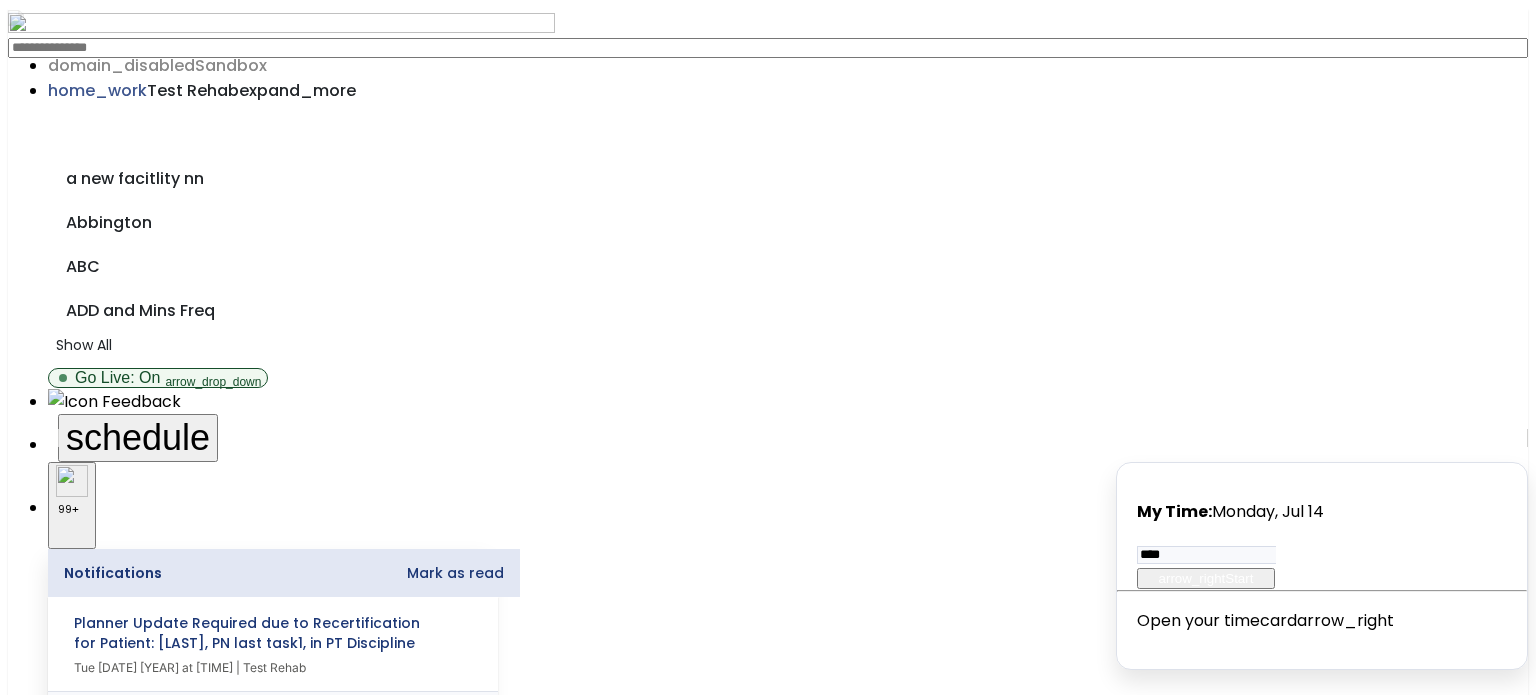 click on "[LAST], Pn Last Task1   open_in_new" at bounding box center [158, 2375] 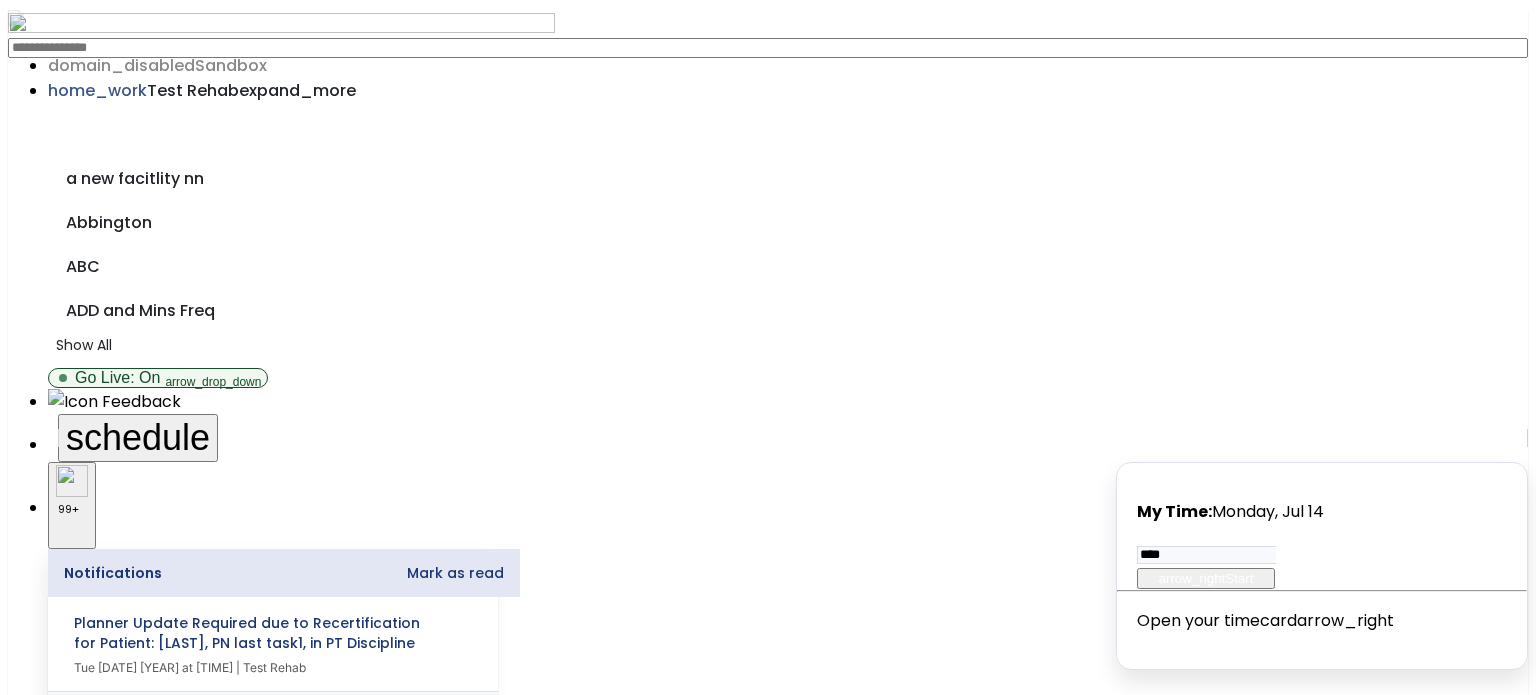 click on "open_in_new" at bounding box center [67, 2383] 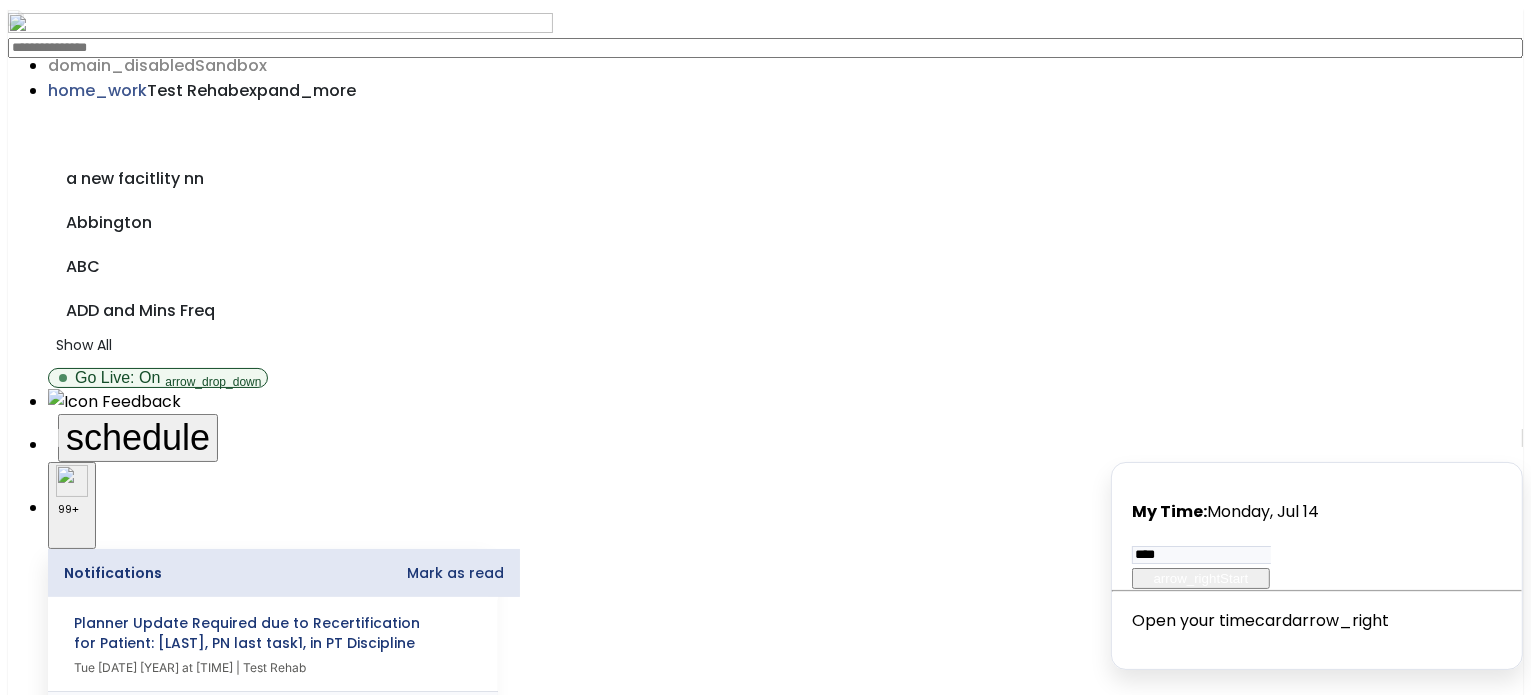 click at bounding box center [71, 3012] 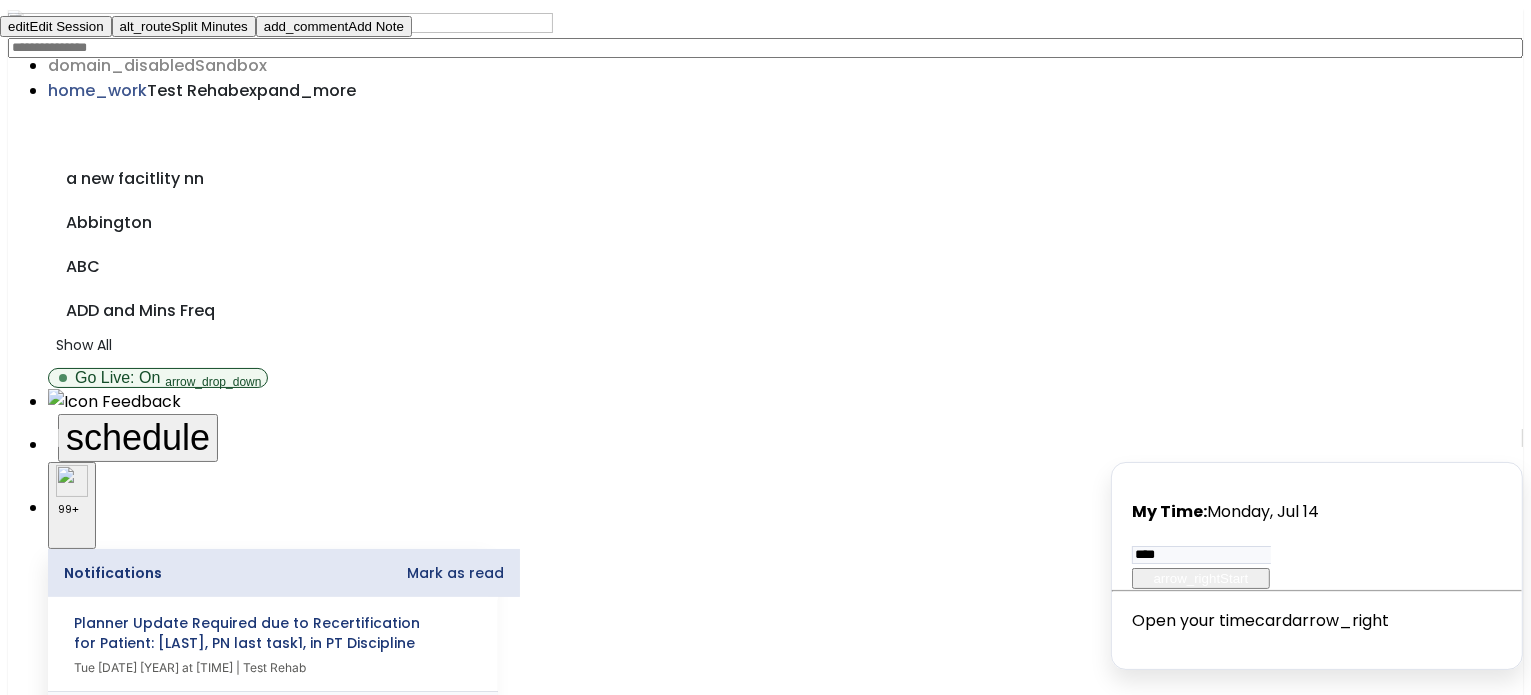 click on "edit   Edit Session" at bounding box center (56, 26) 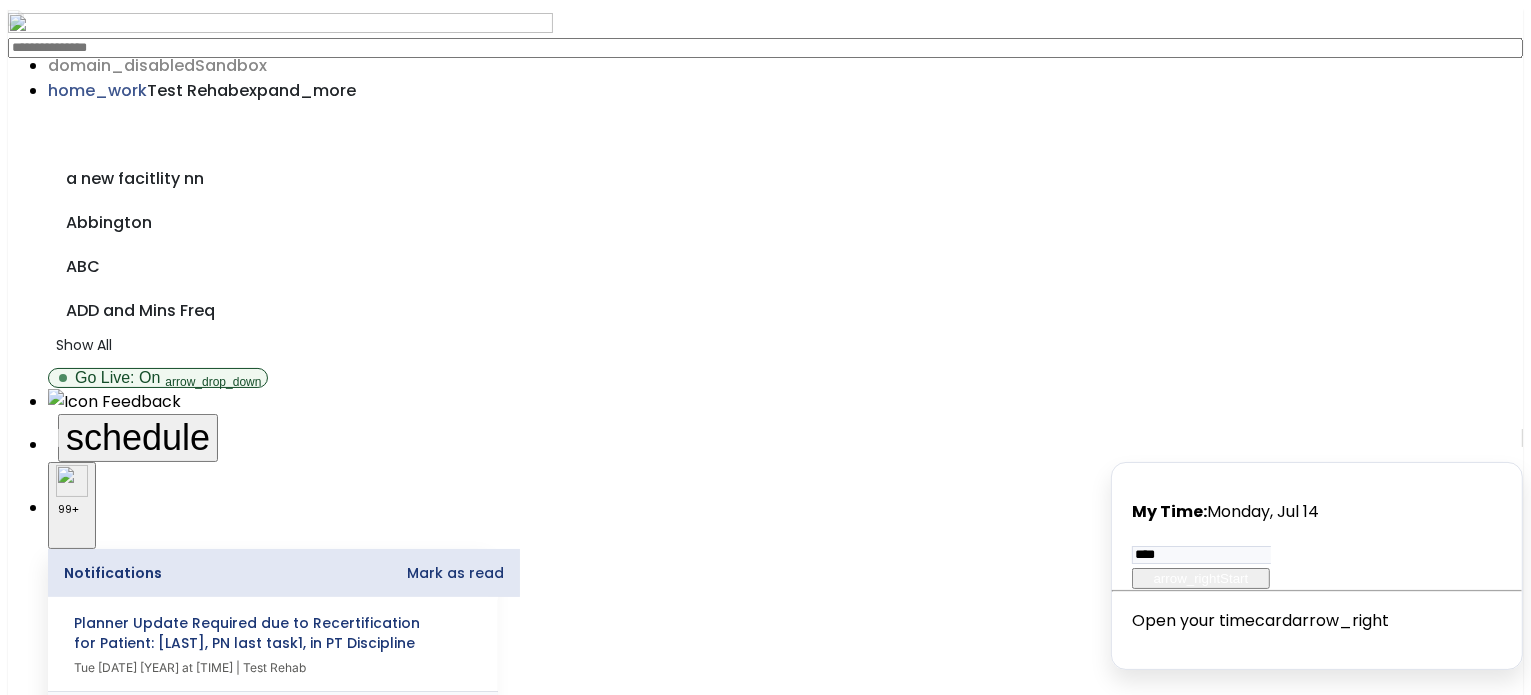 select on "**********" 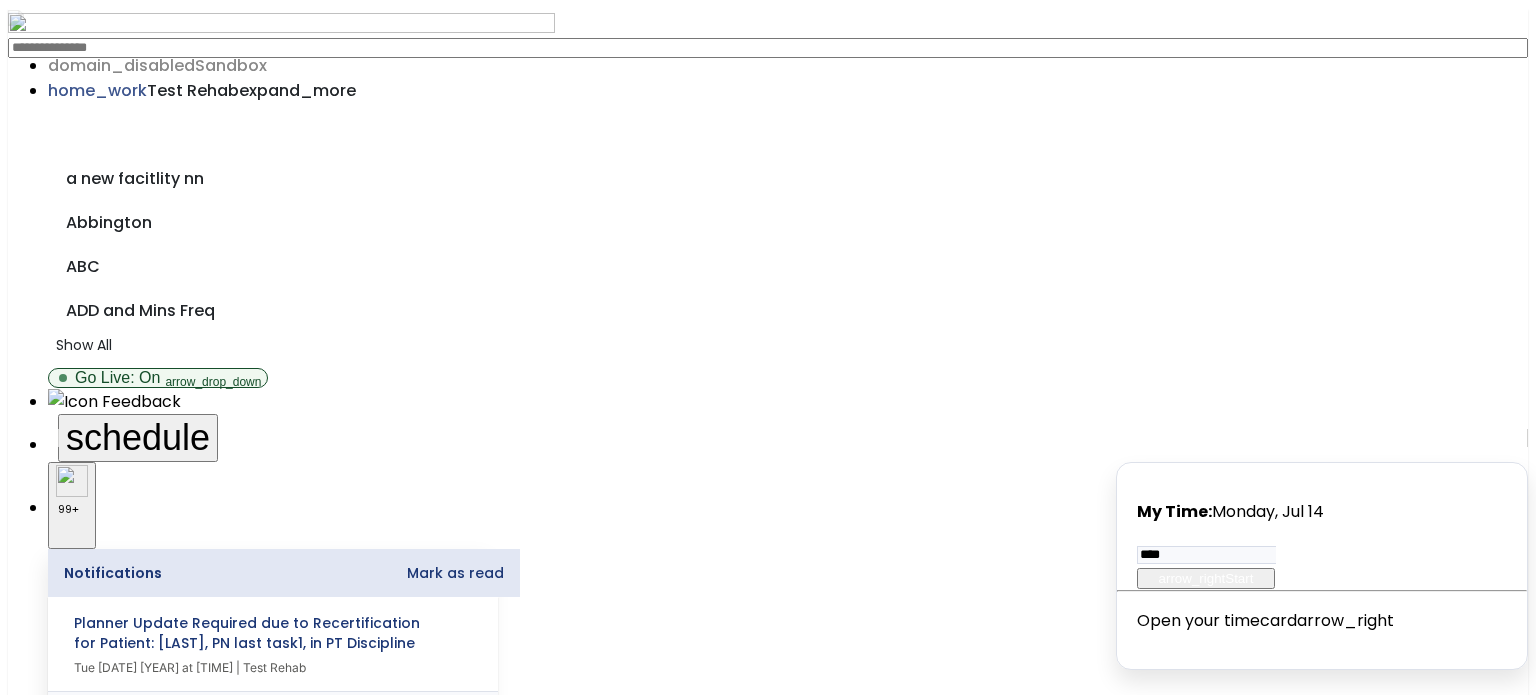 click at bounding box center (48, 1523) 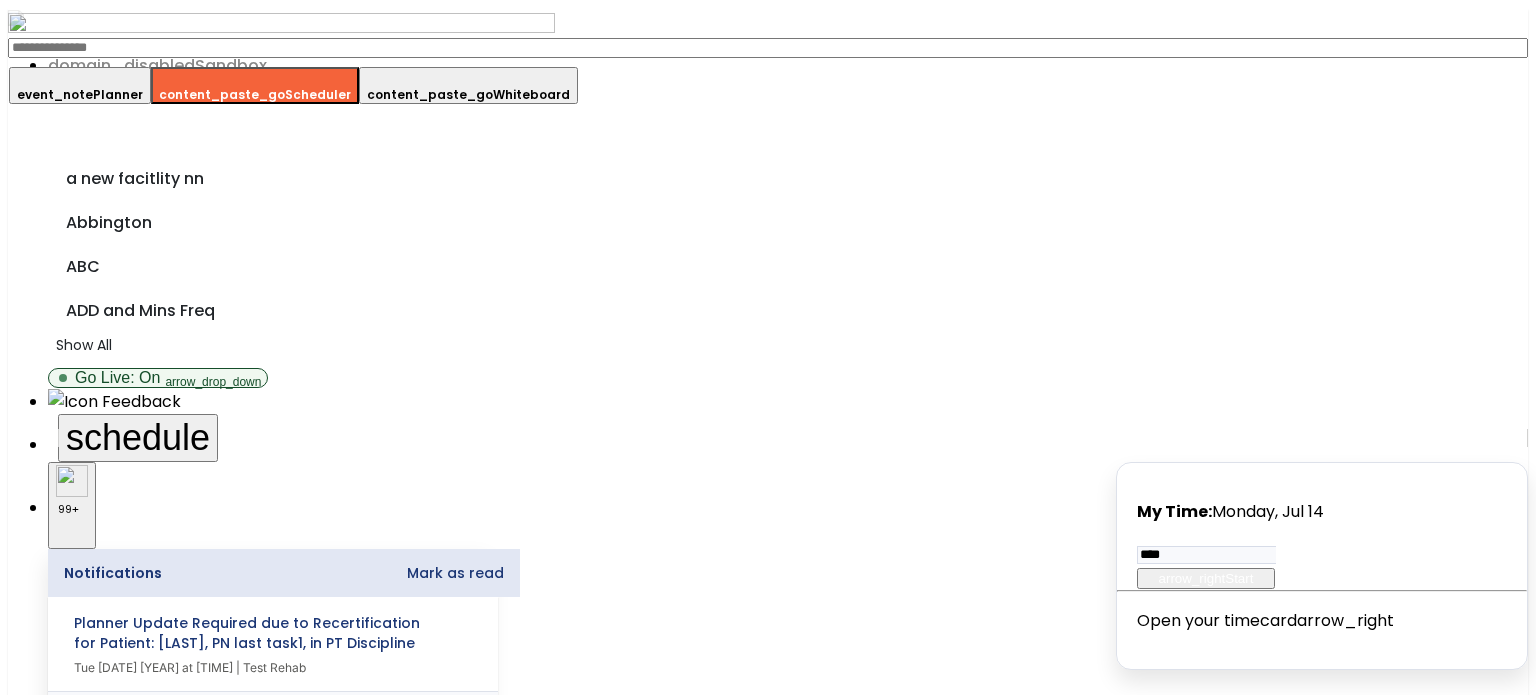 click on "event_note  Planner" at bounding box center (80, 85) 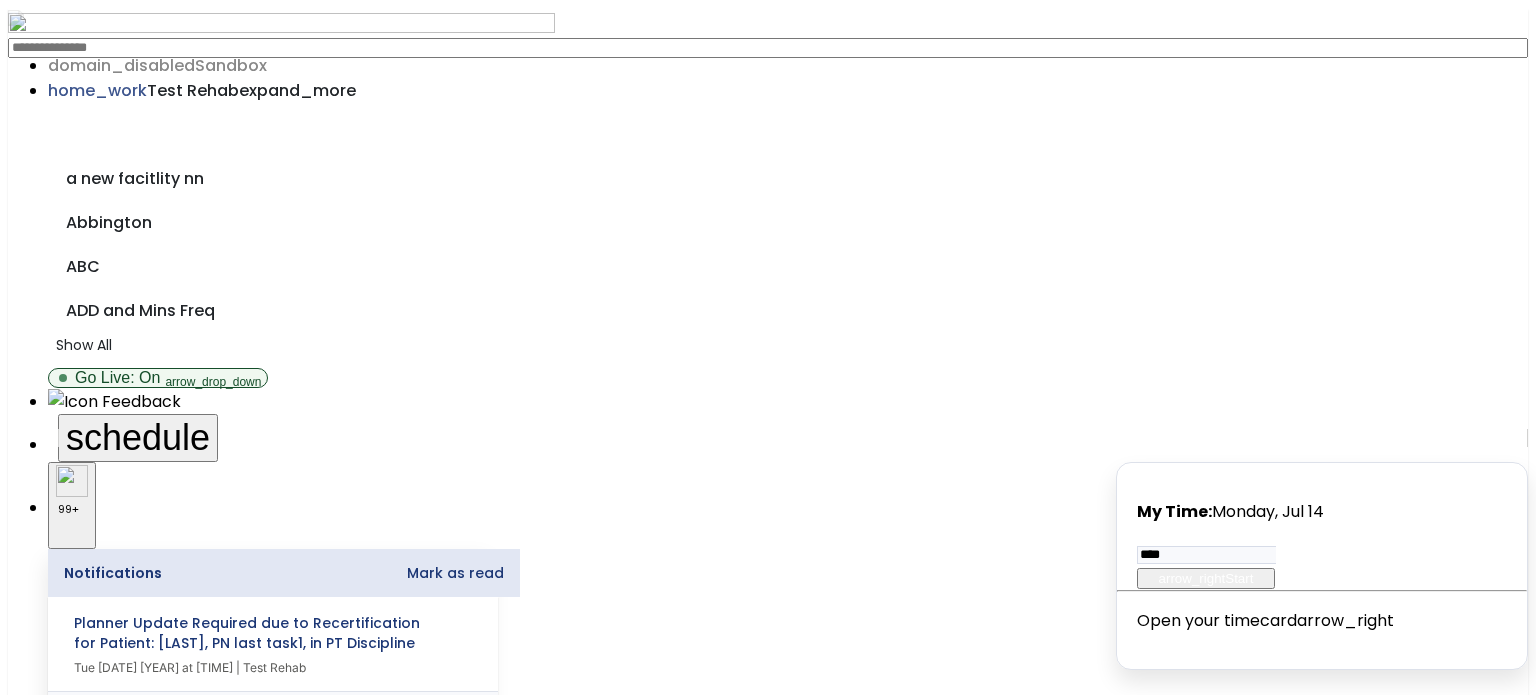 click at bounding box center (51, 1633) 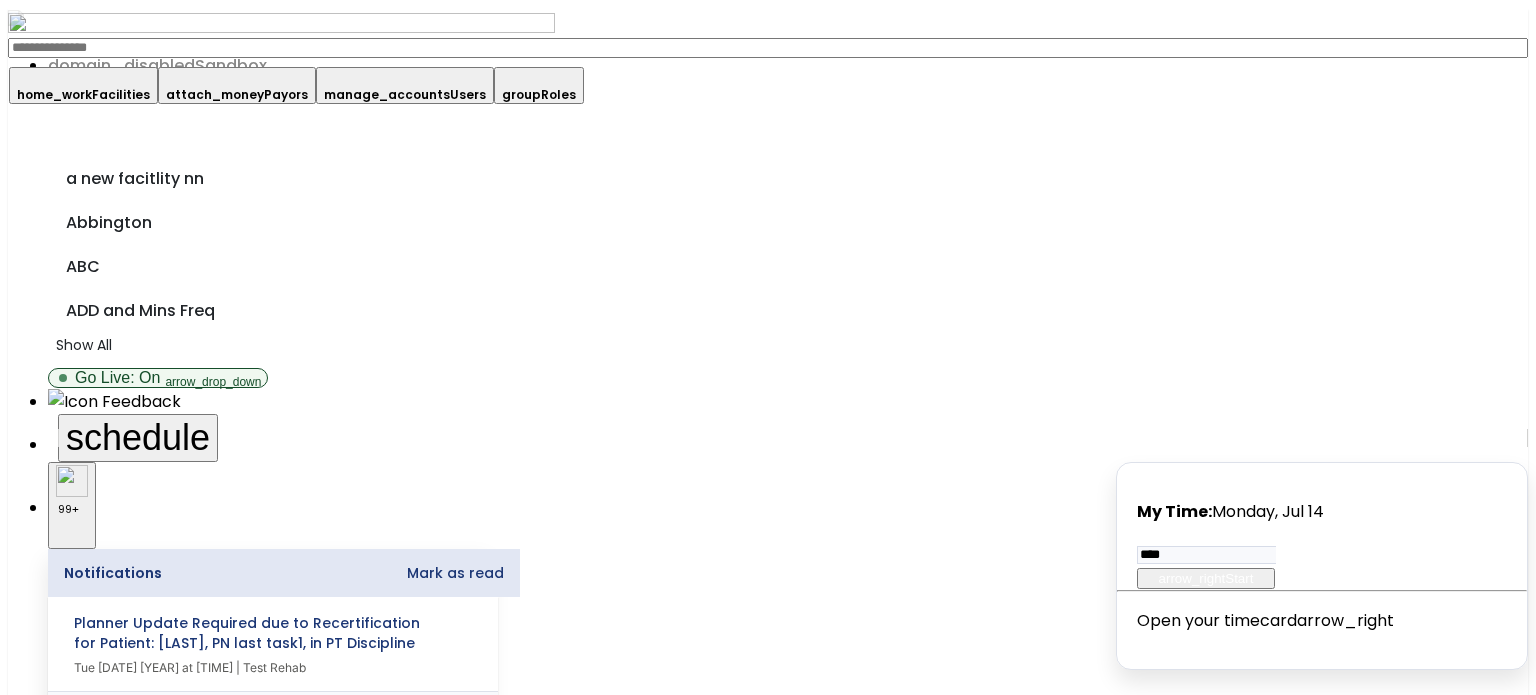 click on "Reports" at bounding box center [73, 1669] 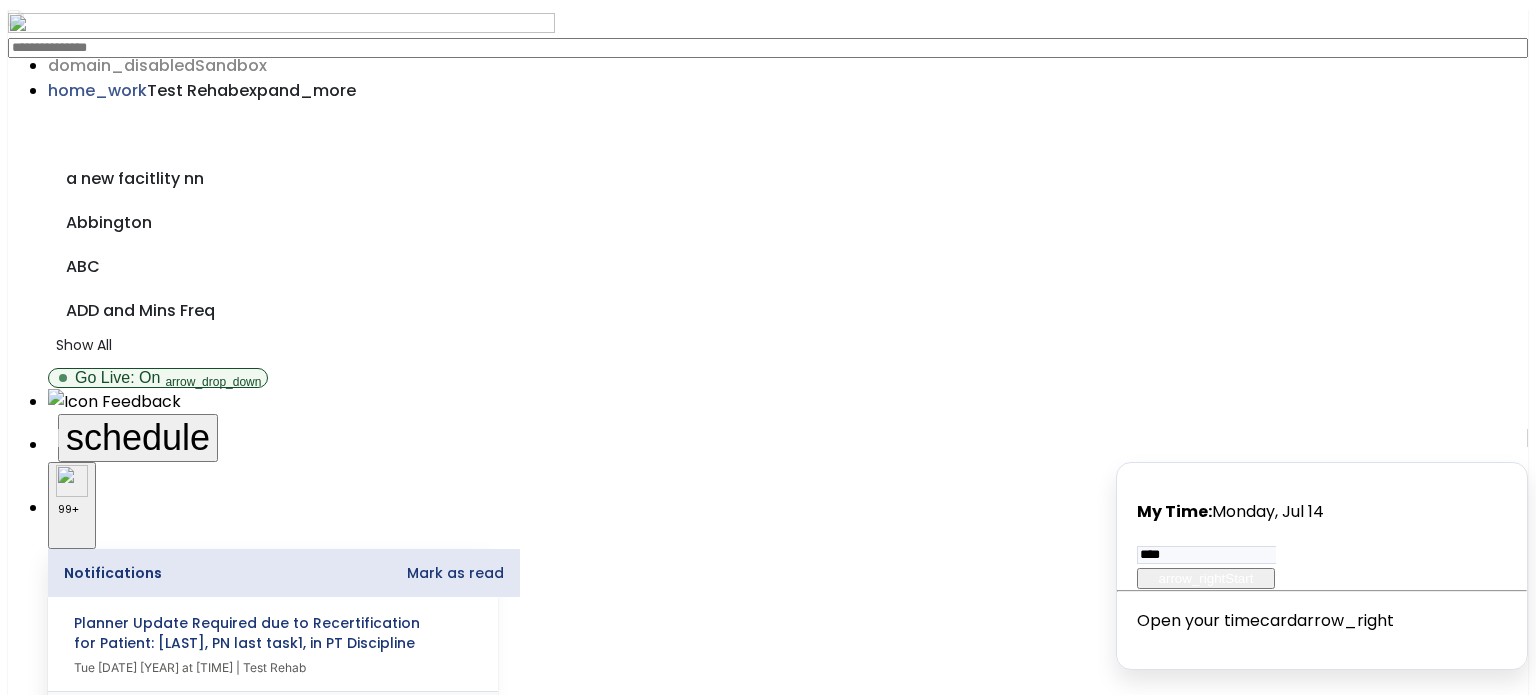 click on "Service Log" at bounding box center [1069, -279] 